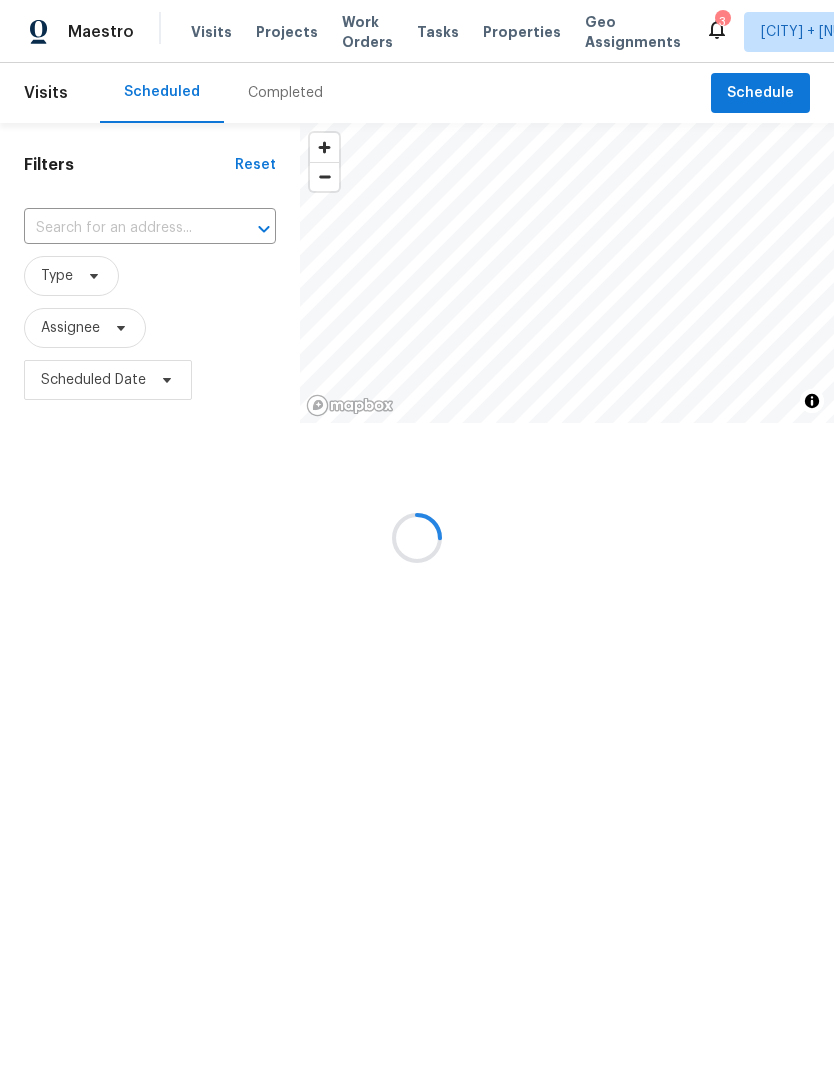 scroll, scrollTop: 0, scrollLeft: 0, axis: both 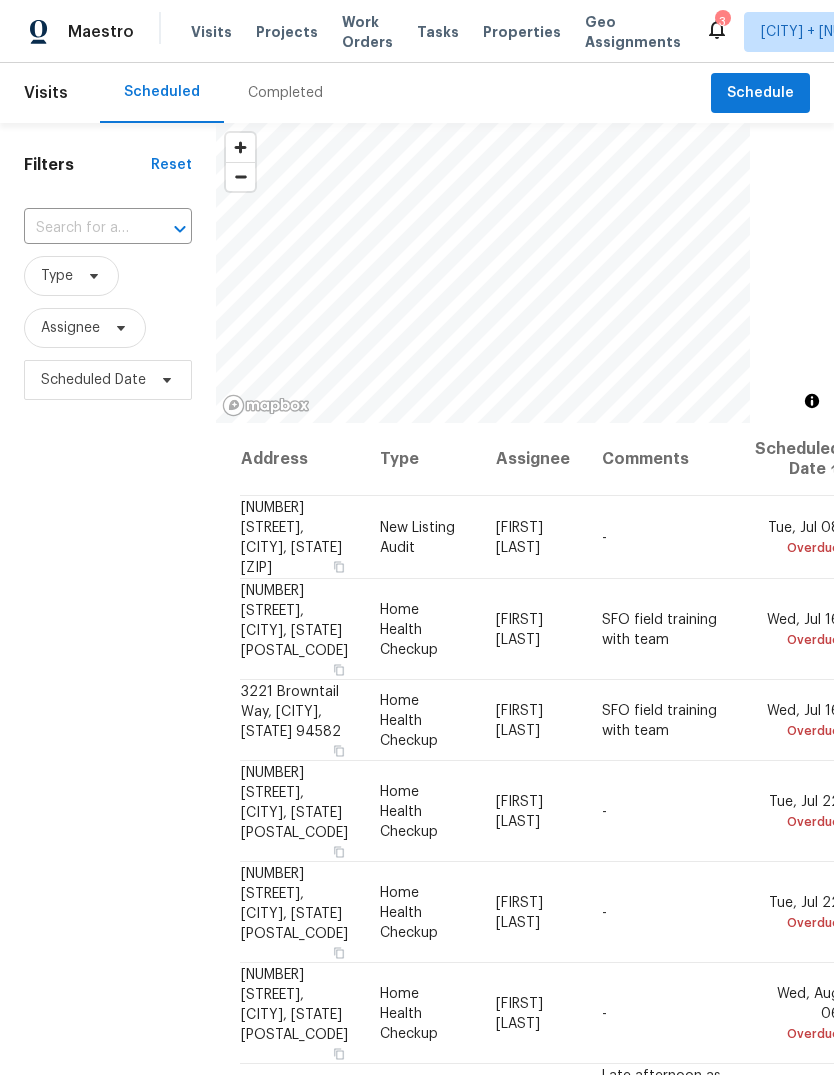 click at bounding box center [80, 228] 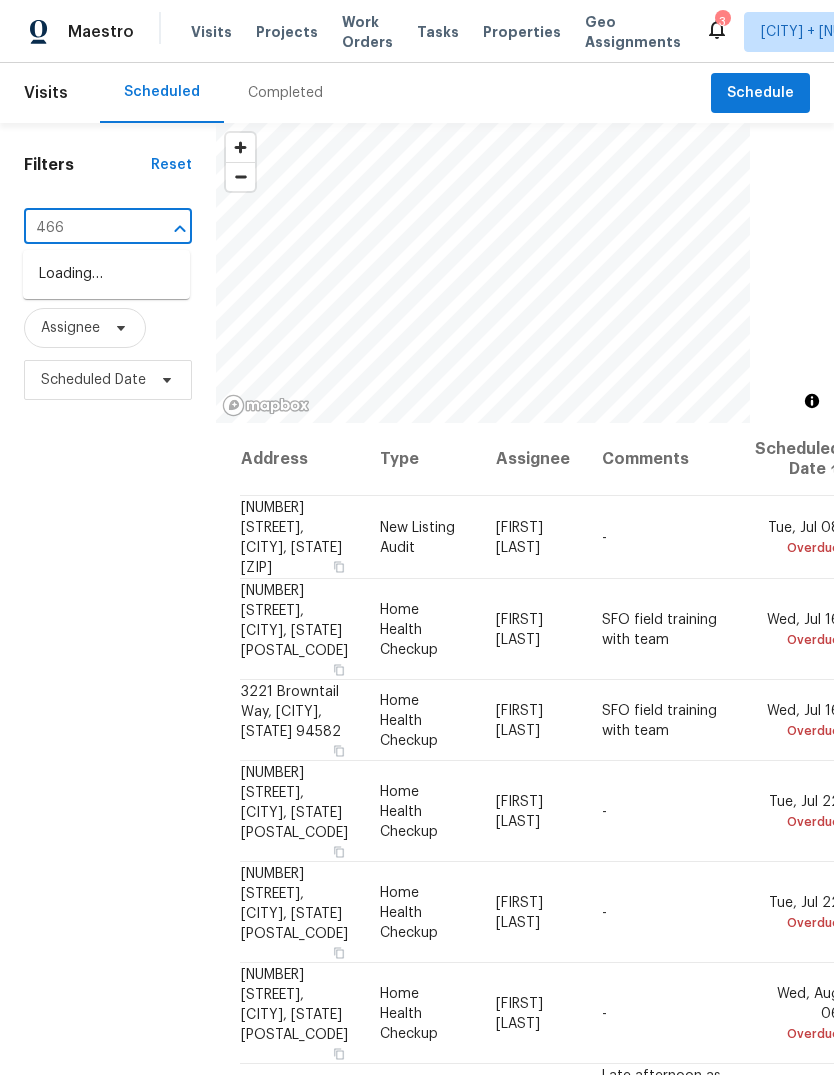 type on "4660" 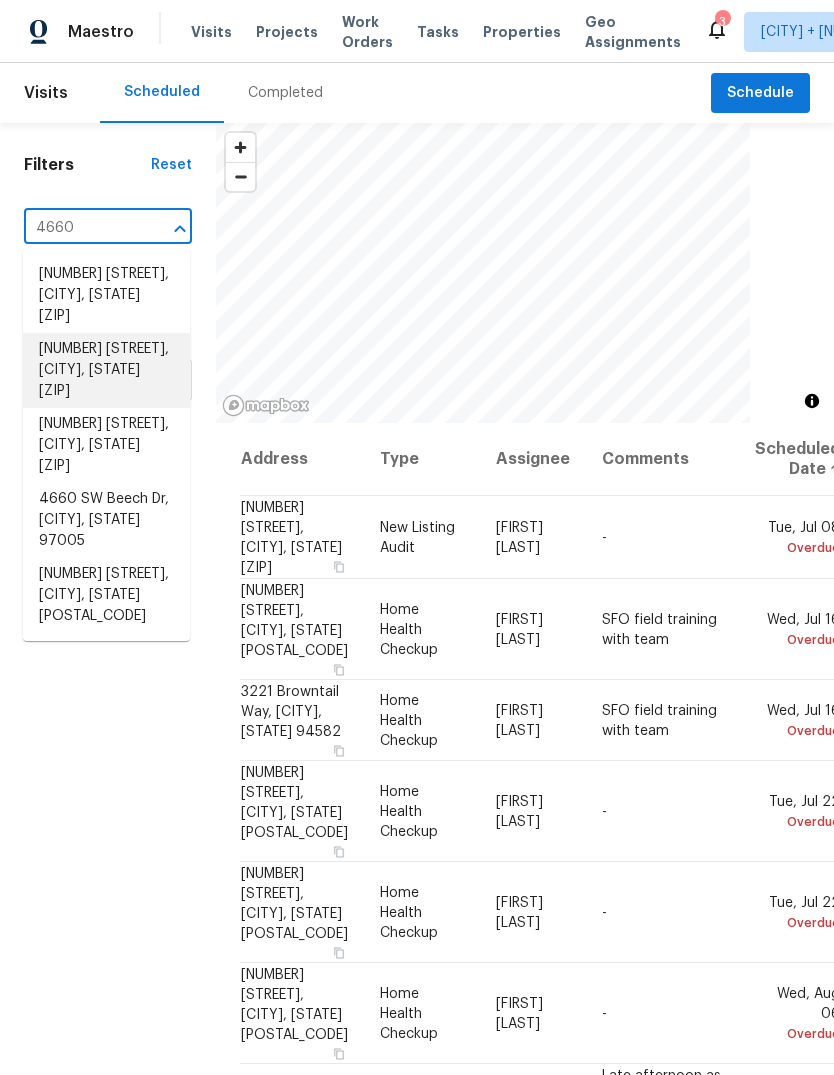 click on "[NUMBER] [STREET], [CITY], [STATE] [ZIP]" at bounding box center [106, 370] 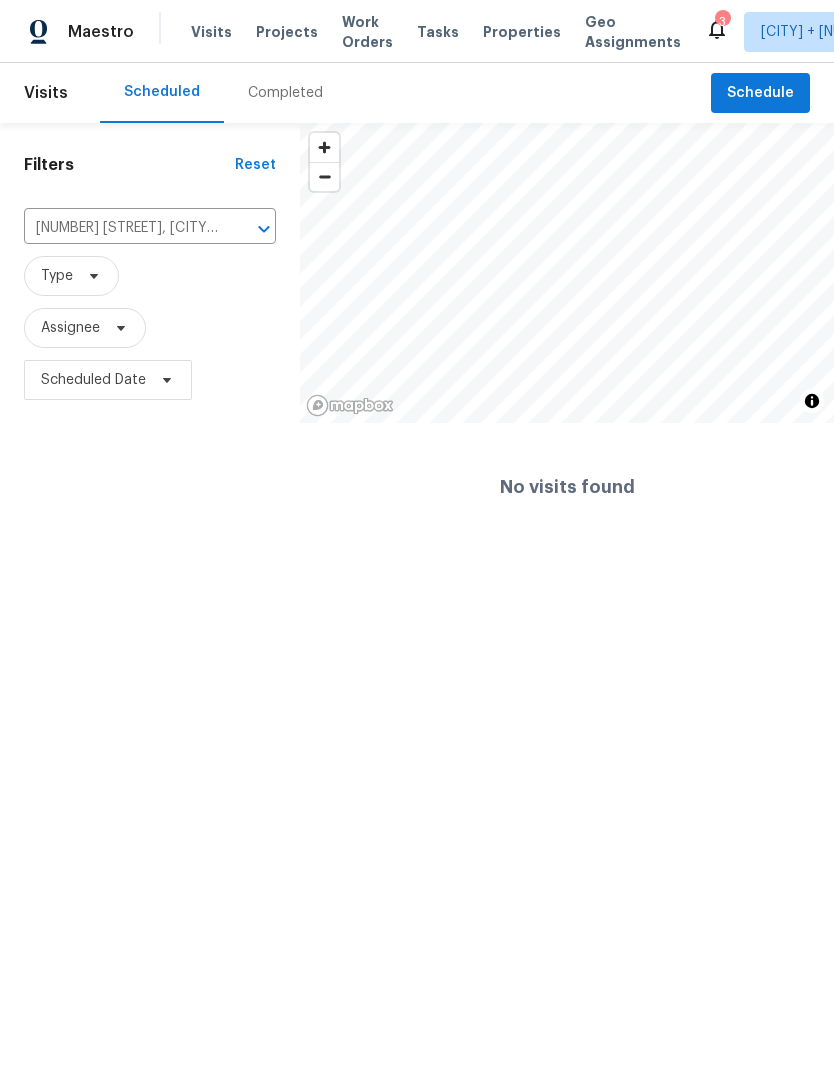 click on "[NUMBER] [STREET], [CITY], [STATE] [ZIP]" at bounding box center [122, 228] 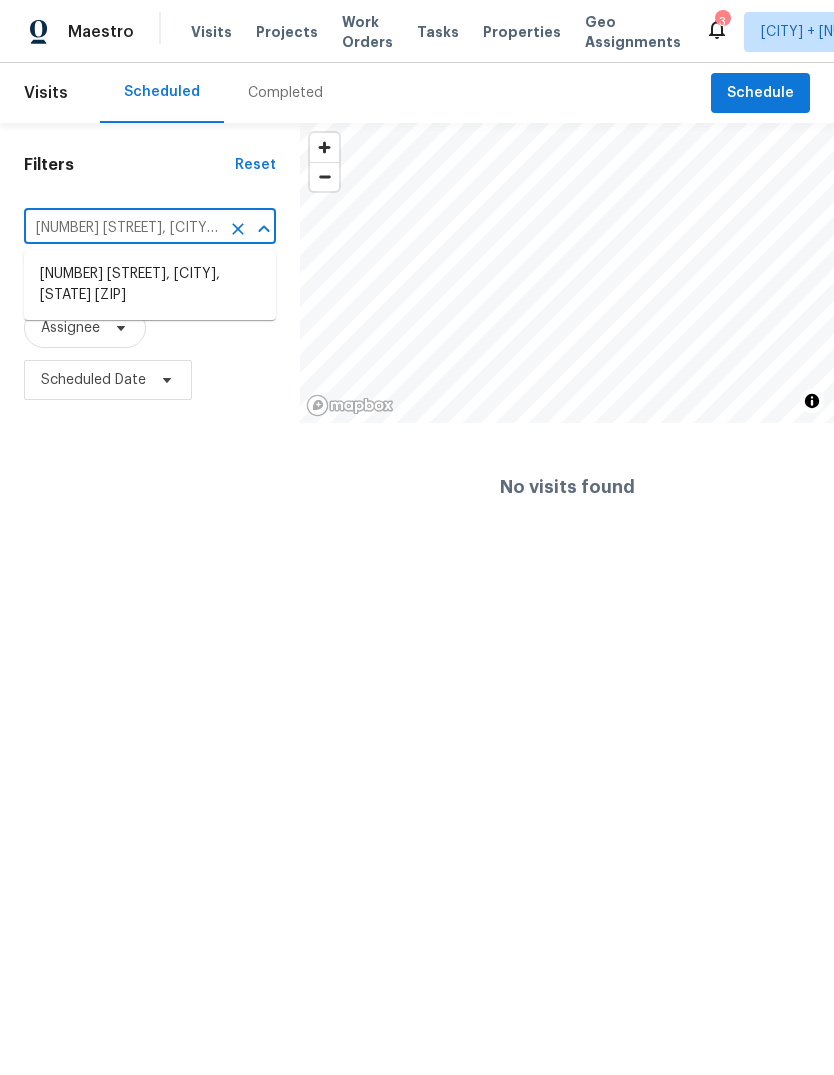 click on "[NUMBER] [STREET], [CITY], [STATE] [ZIP]" at bounding box center [122, 228] 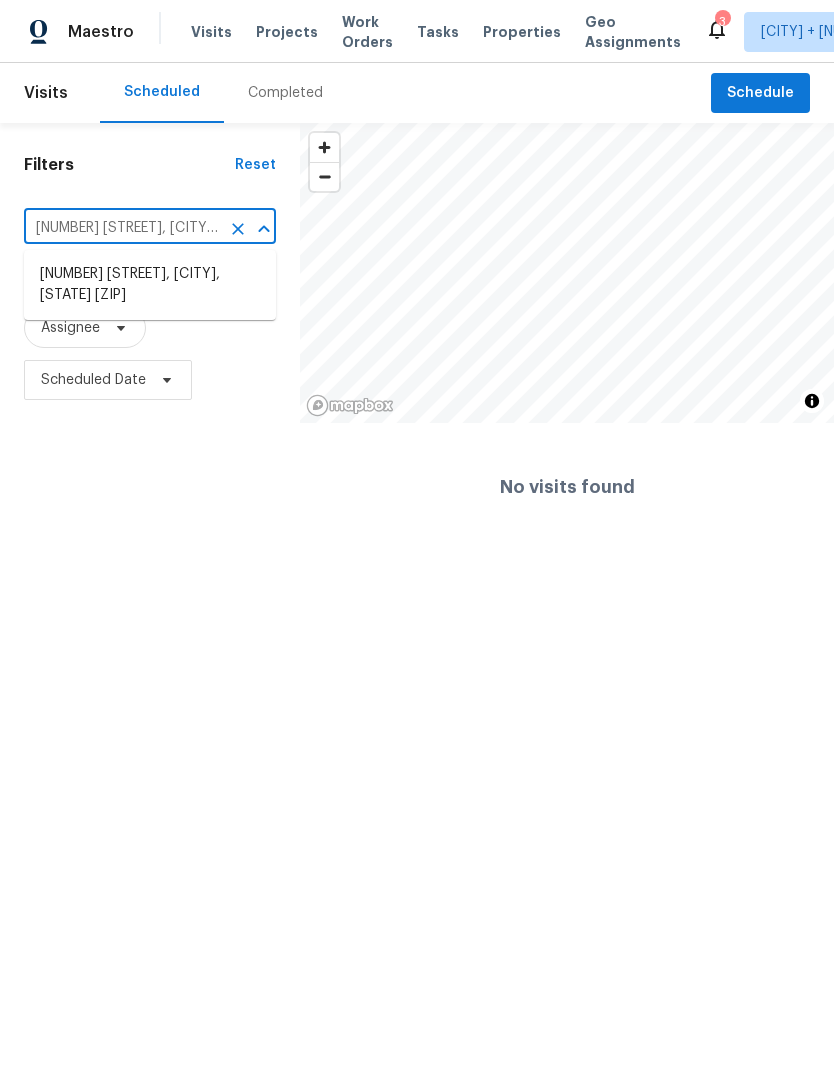 click on "Projects" at bounding box center [287, 32] 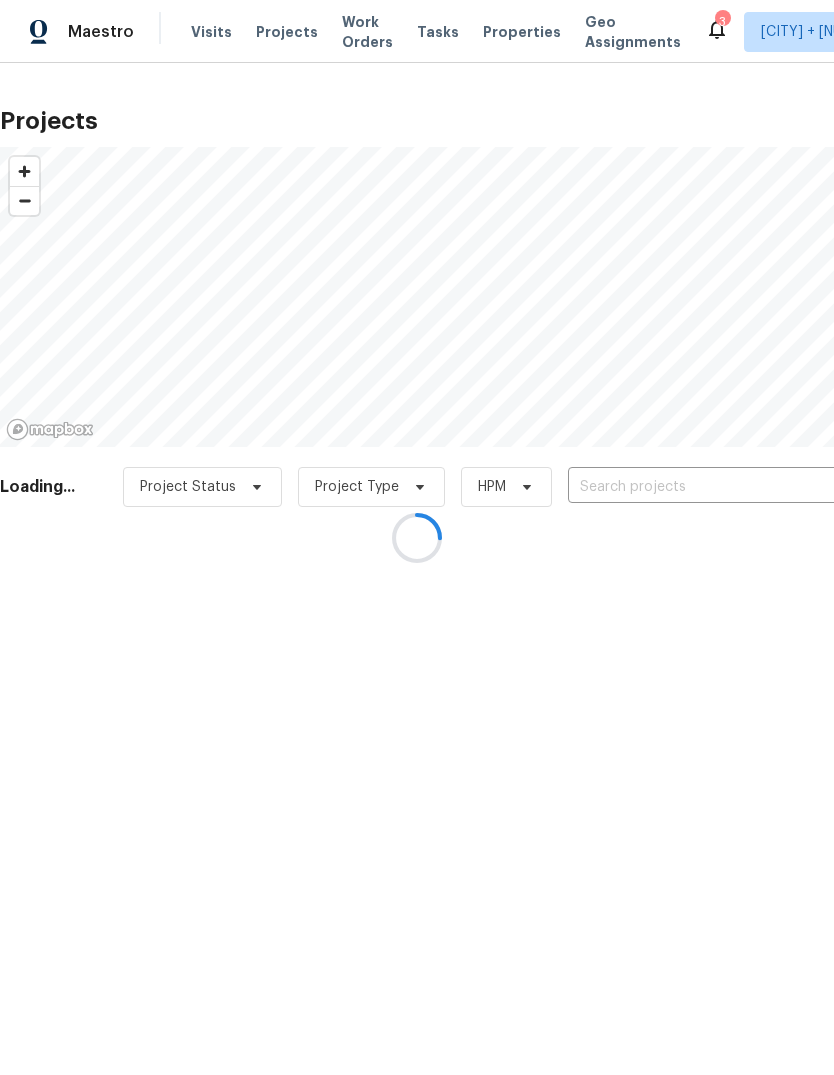click at bounding box center [417, 537] 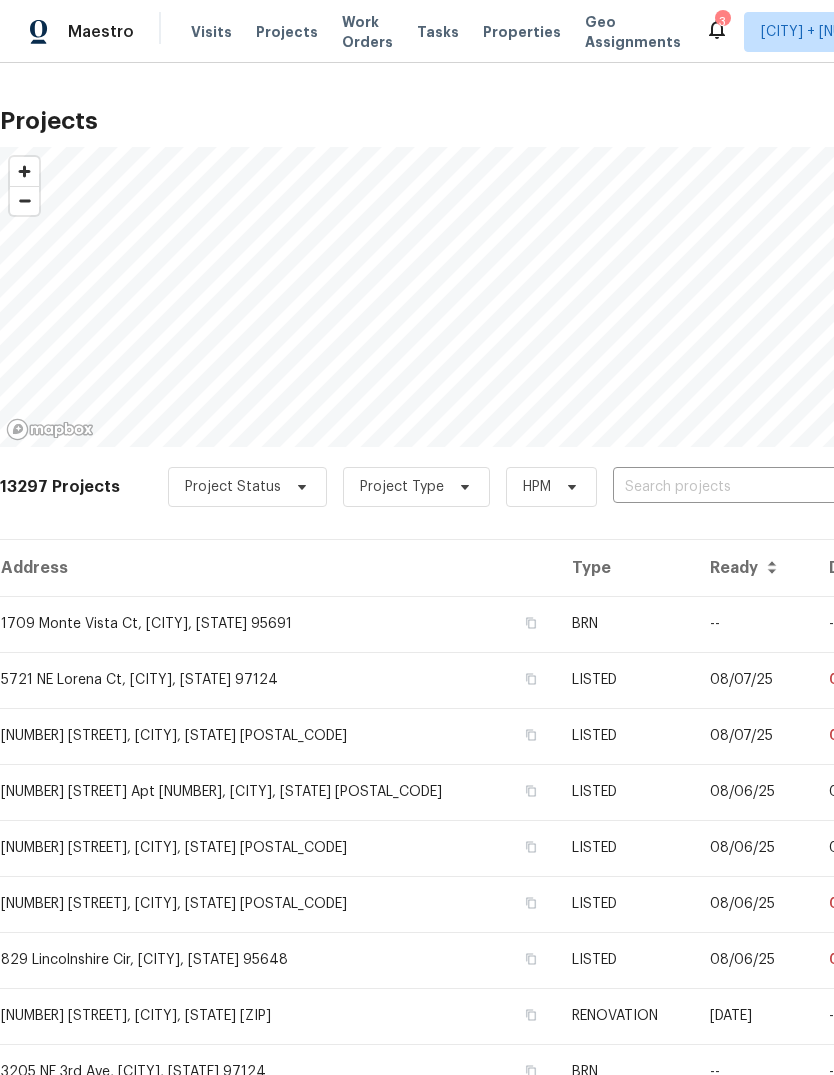 click at bounding box center [727, 487] 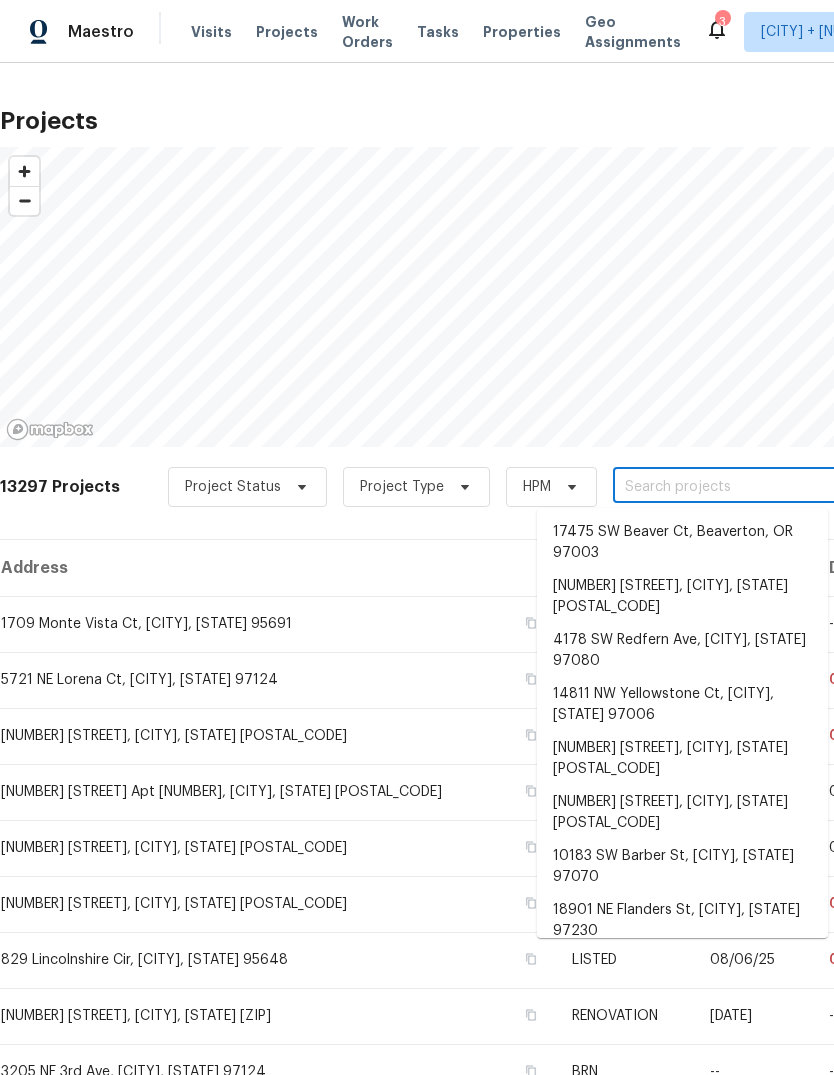 click at bounding box center [727, 487] 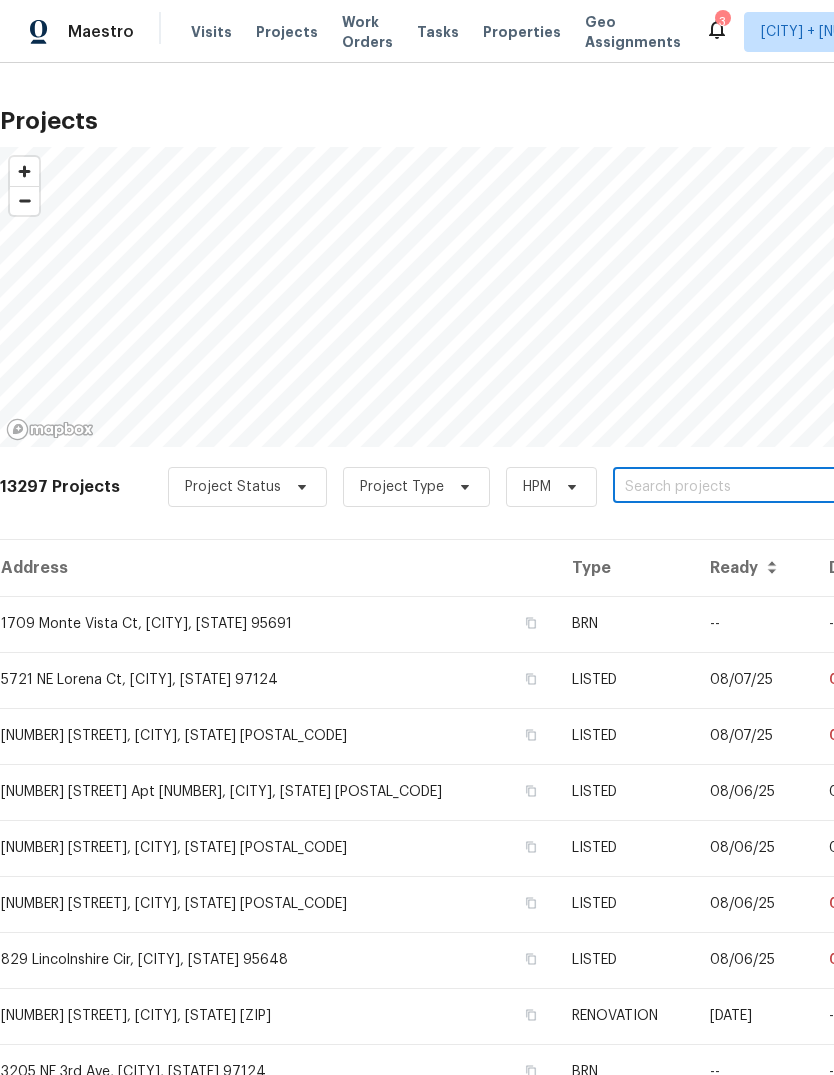 paste on "[NUMBER] [STREET], [CITY], [STATE] [ZIP]" 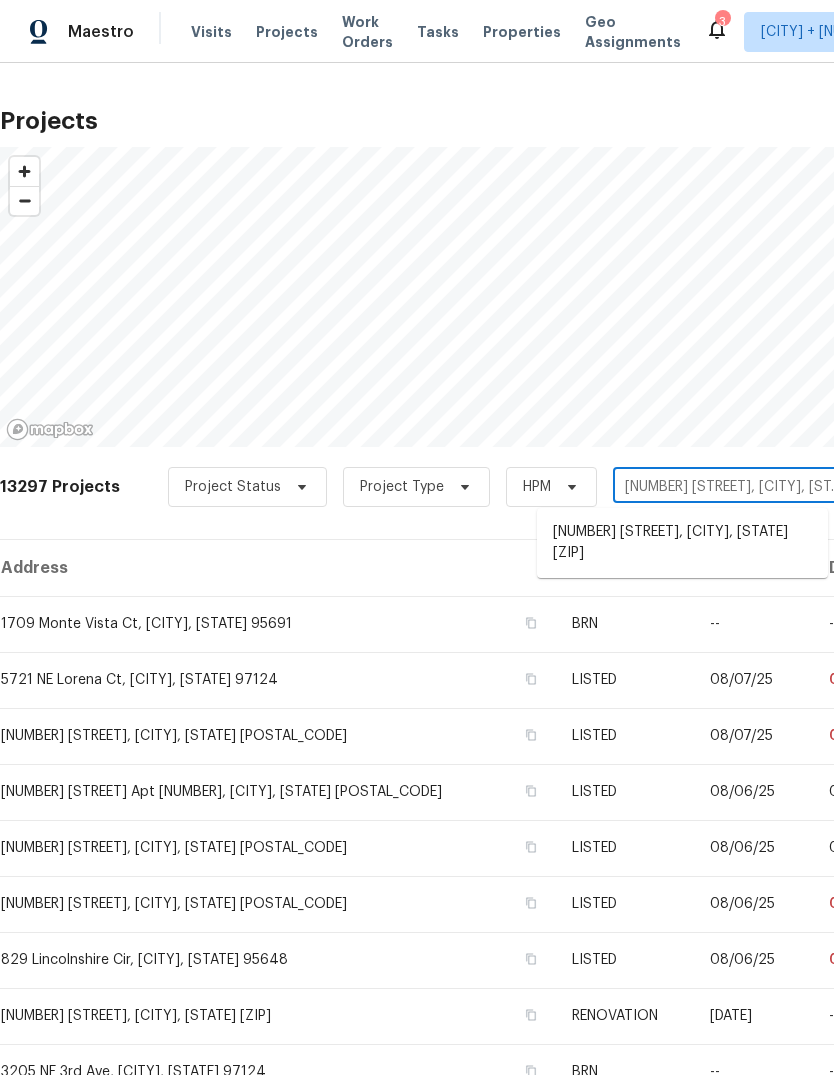 click on "[NUMBER] [STREET], [CITY], [STATE] [ZIP]" at bounding box center [682, 543] 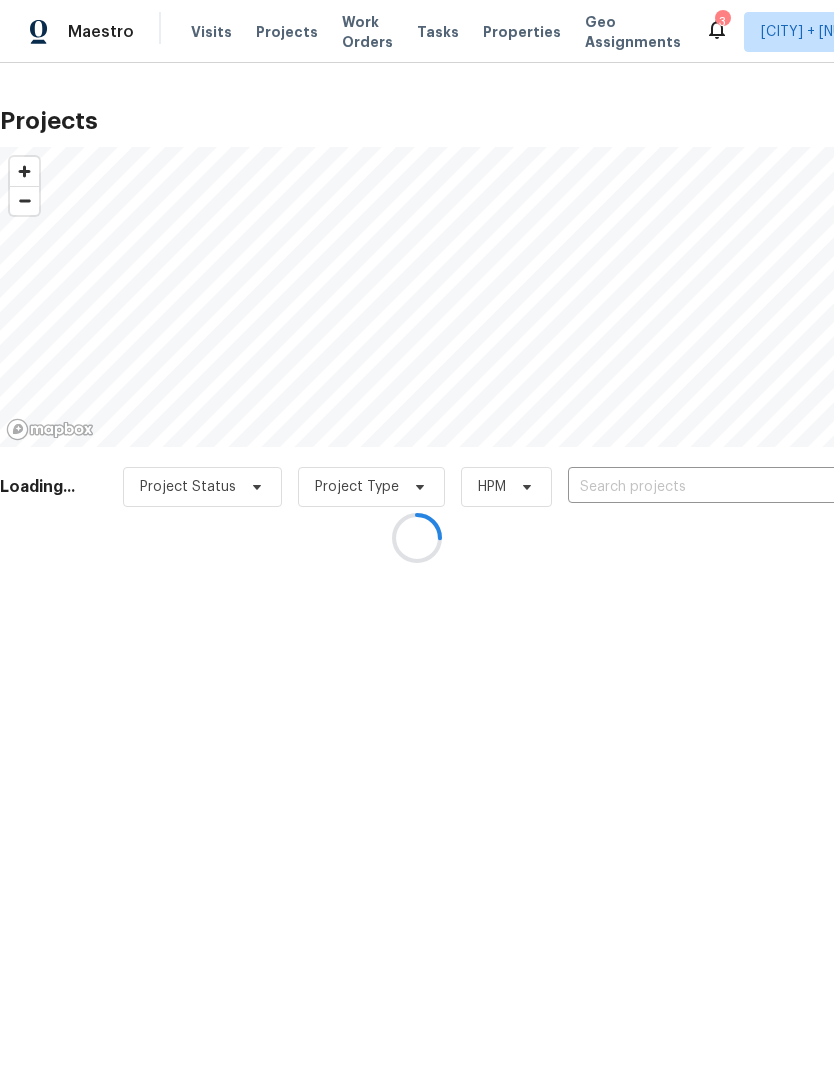 type on "[NUMBER] [STREET], [CITY], [STATE] [ZIP]" 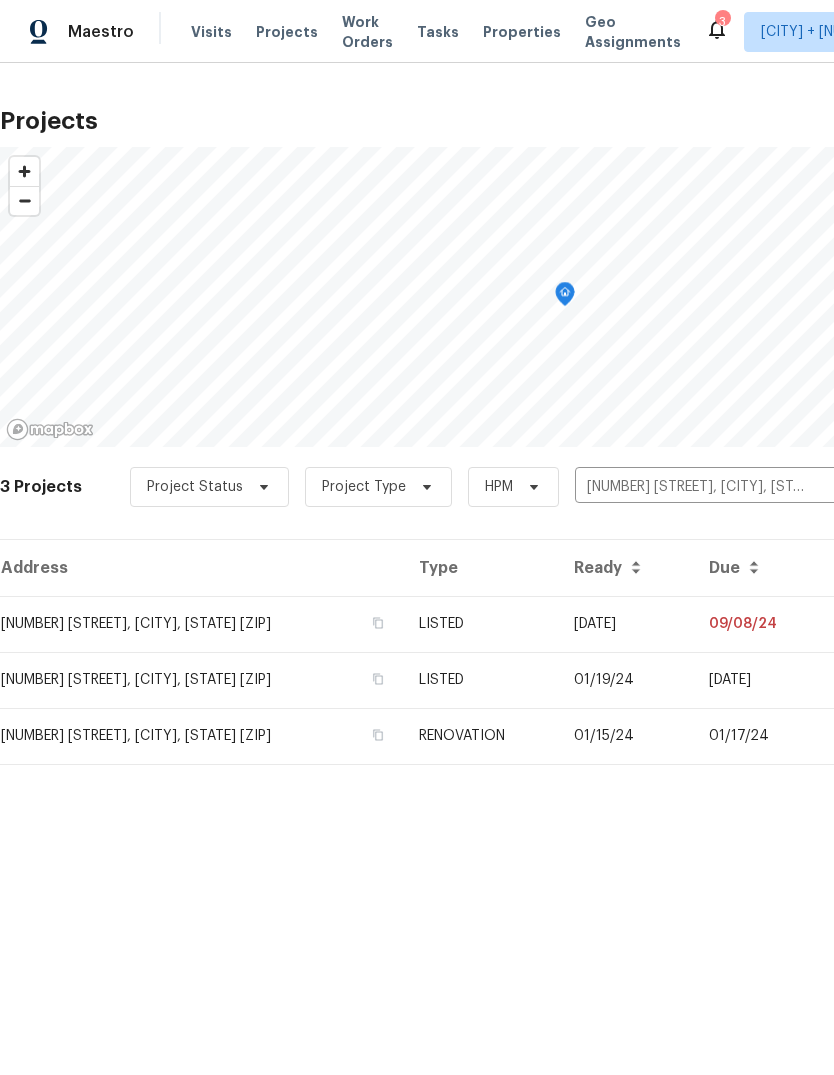 scroll, scrollTop: 0, scrollLeft: 0, axis: both 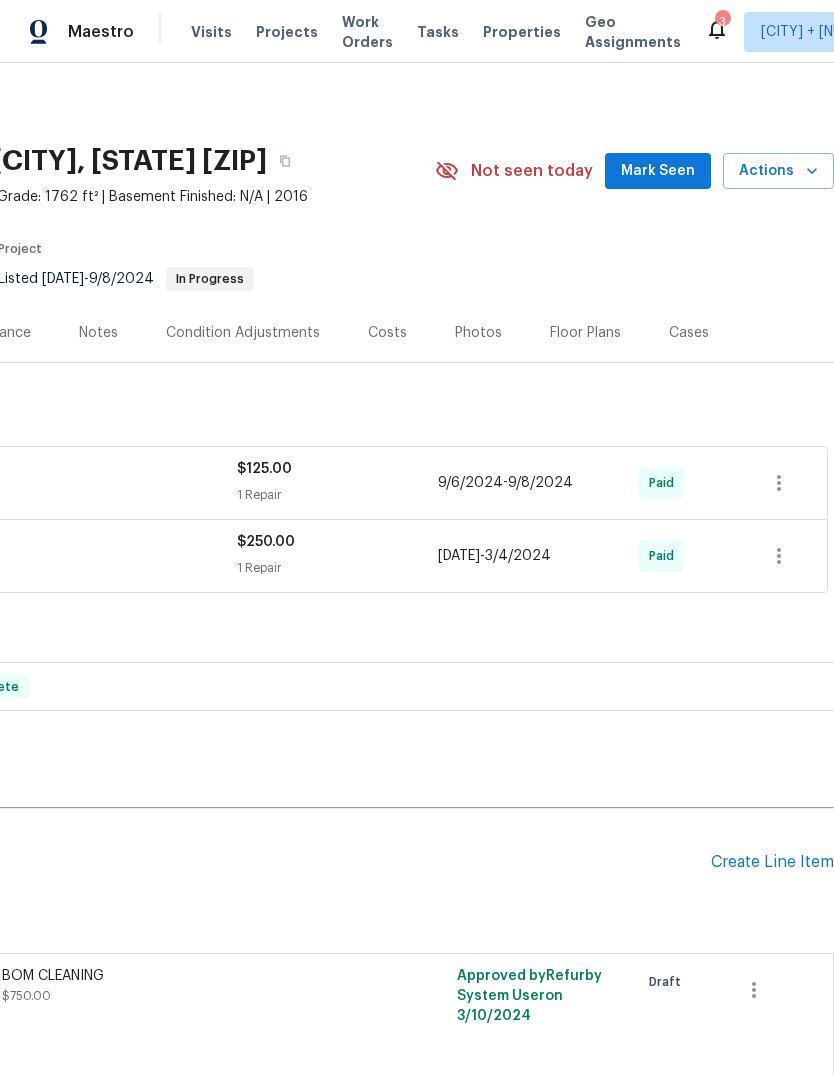 click on "Create Line Item" at bounding box center (772, 862) 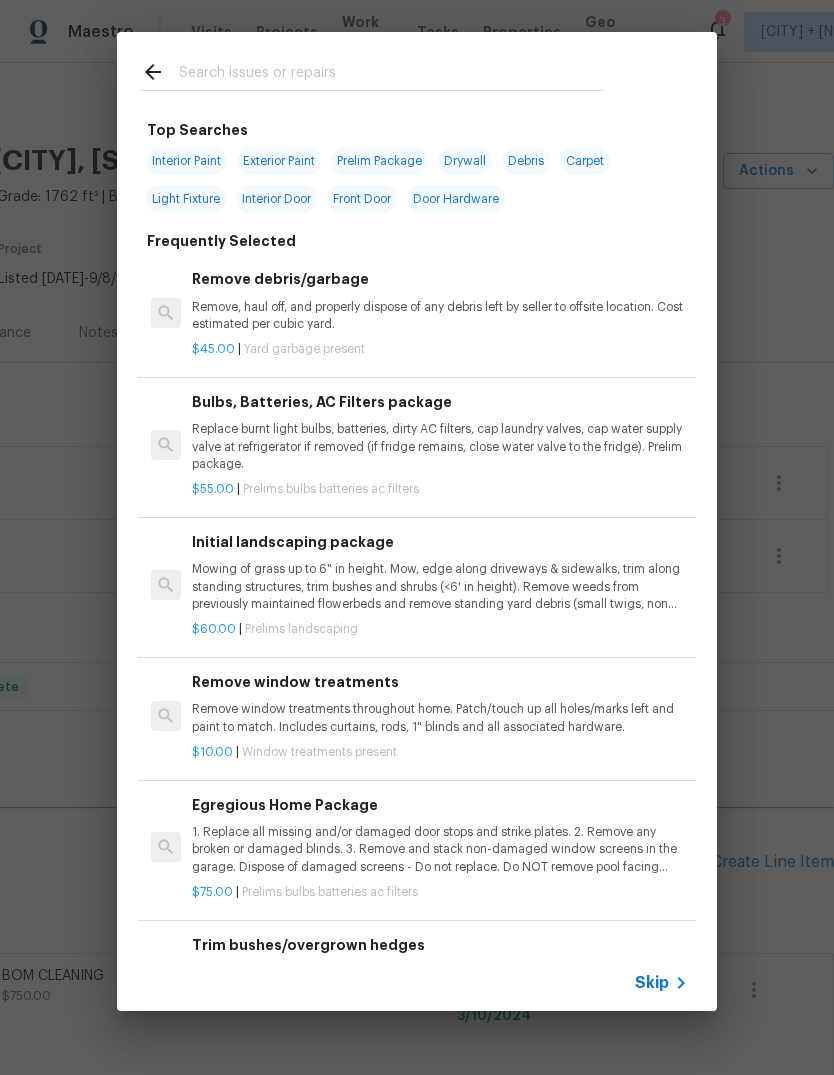 click at bounding box center (391, 75) 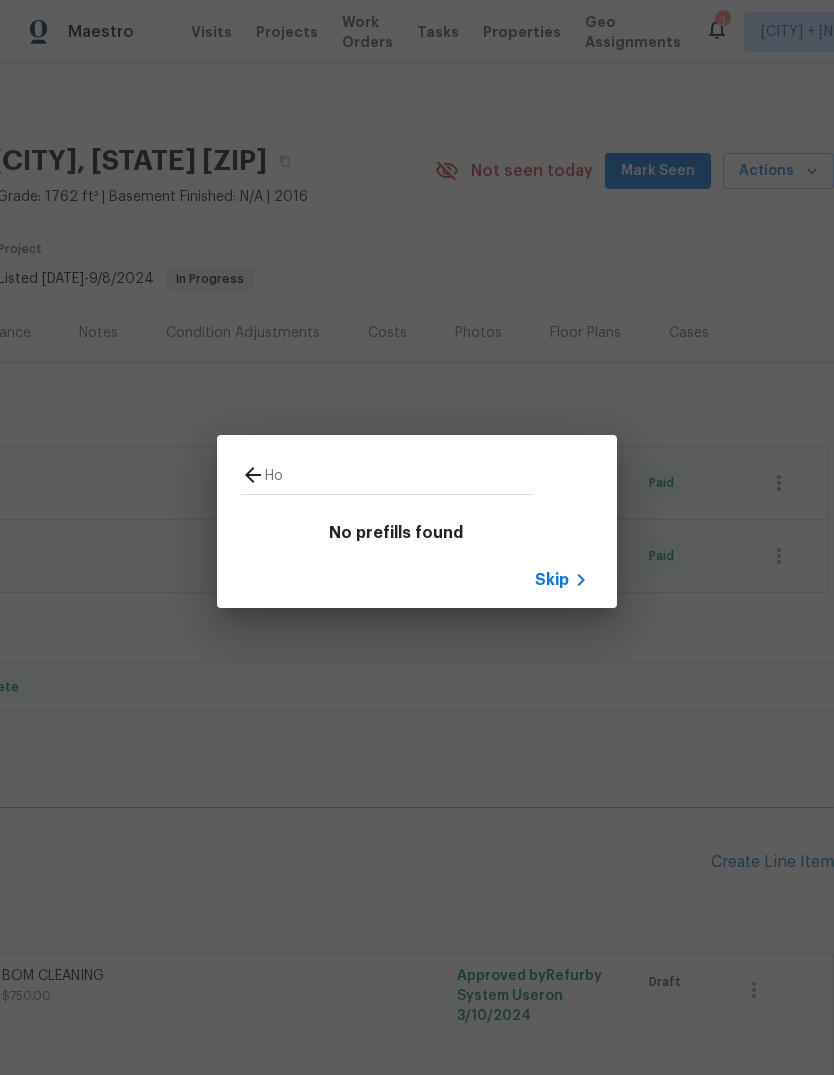 type on "H" 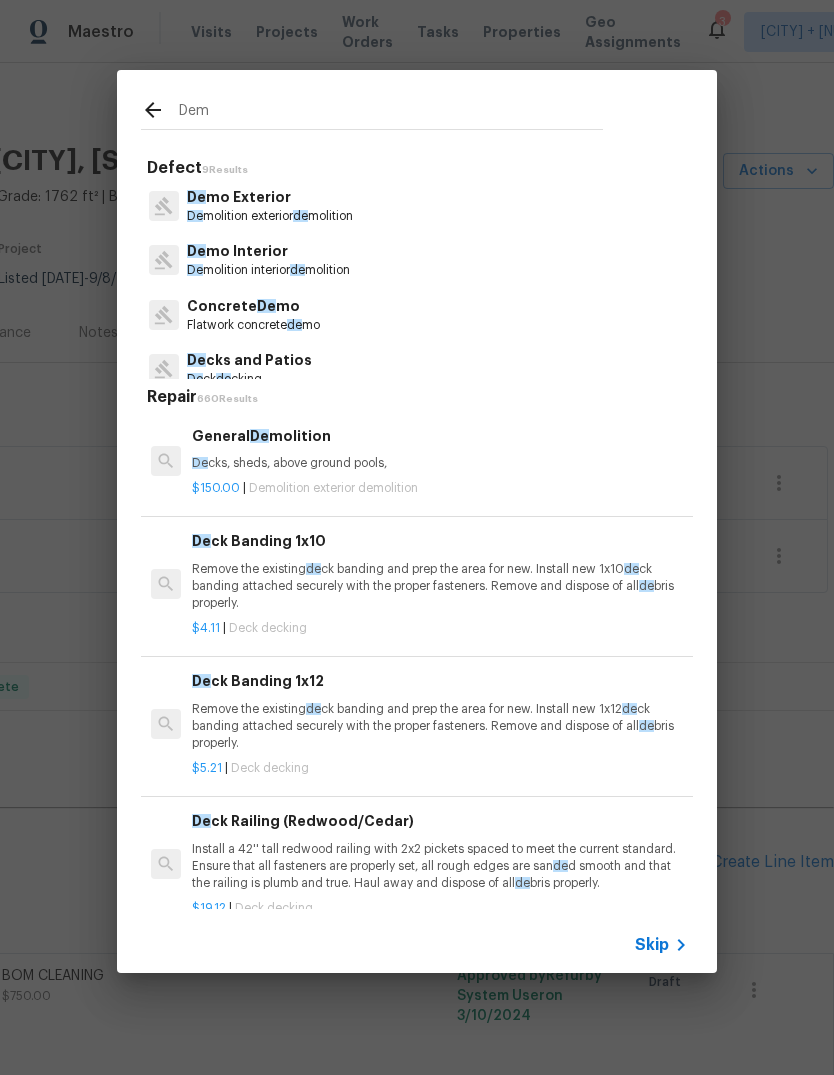 type on "Demo" 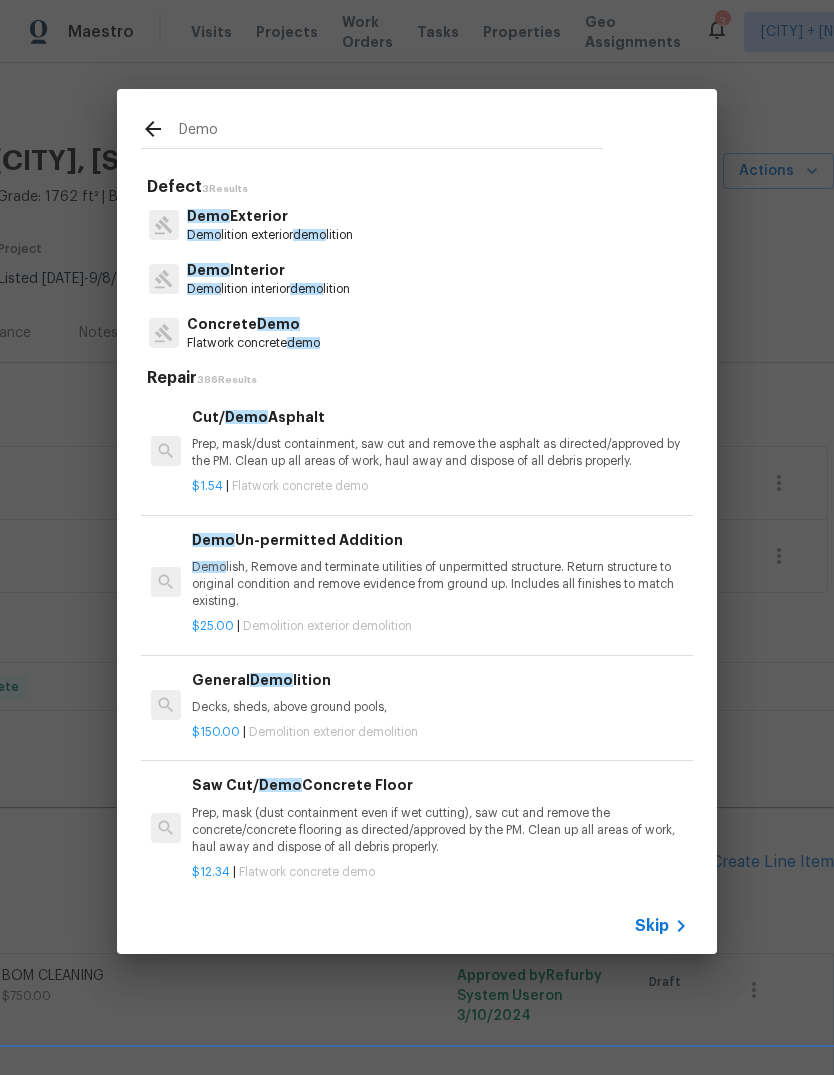 click on "Demo lition exterior  demo lition" at bounding box center (270, 235) 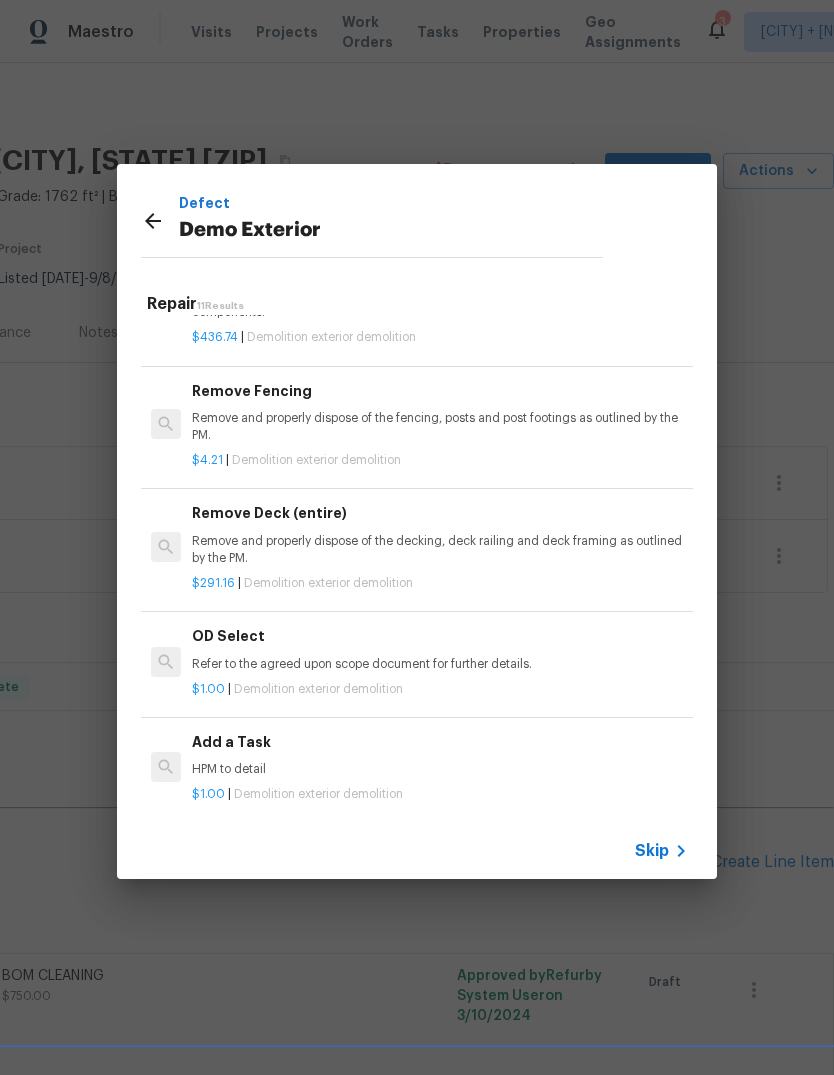 scroll, scrollTop: 879, scrollLeft: 0, axis: vertical 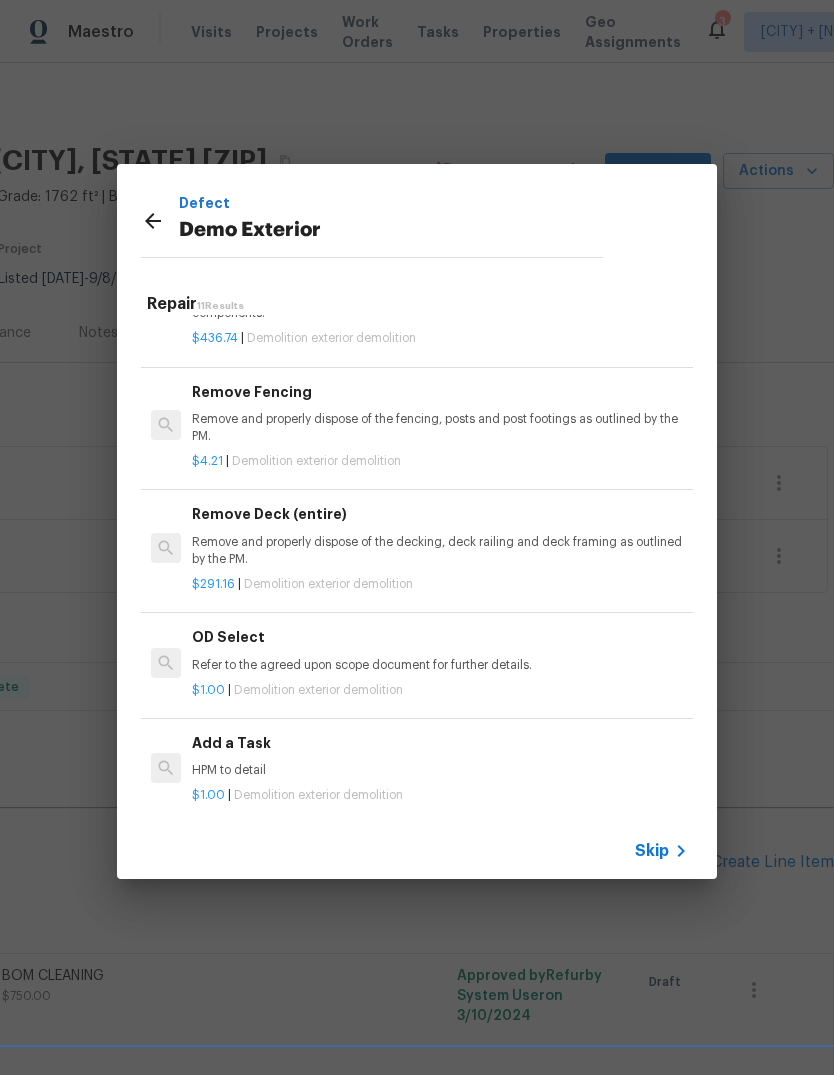 click on "$1.00   |   Demolition exterior demolition" at bounding box center (440, 795) 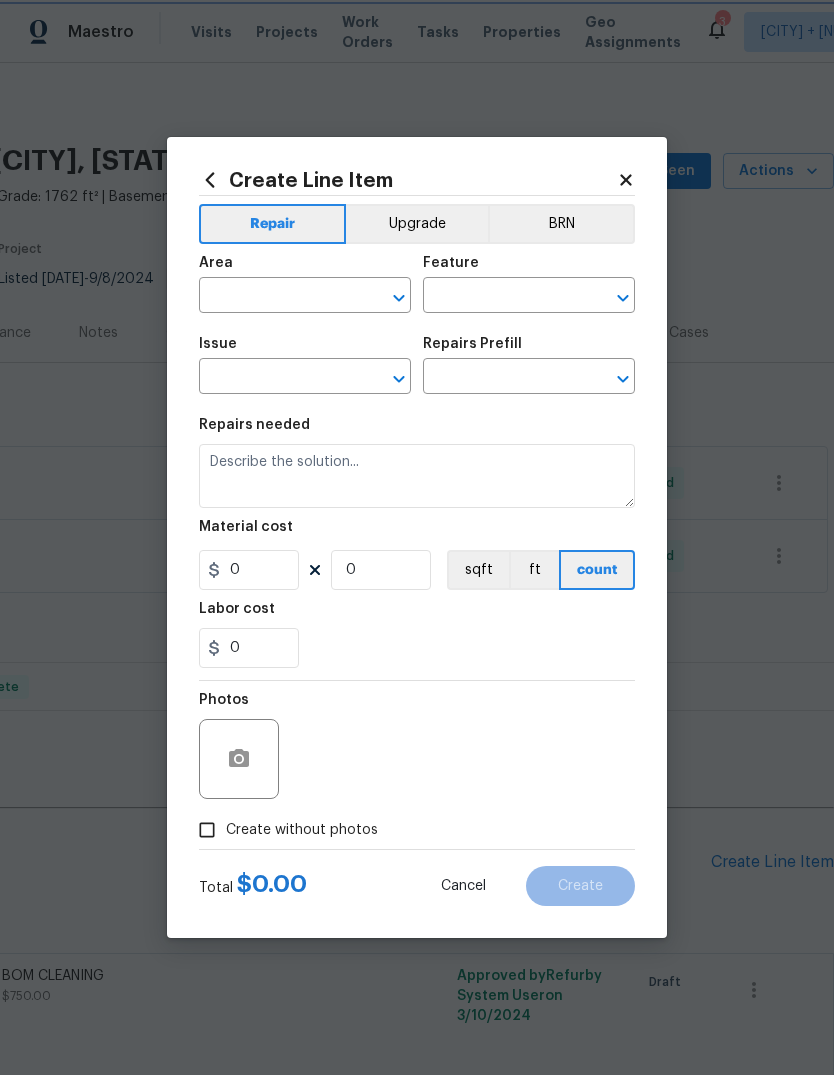 type on "Demolition" 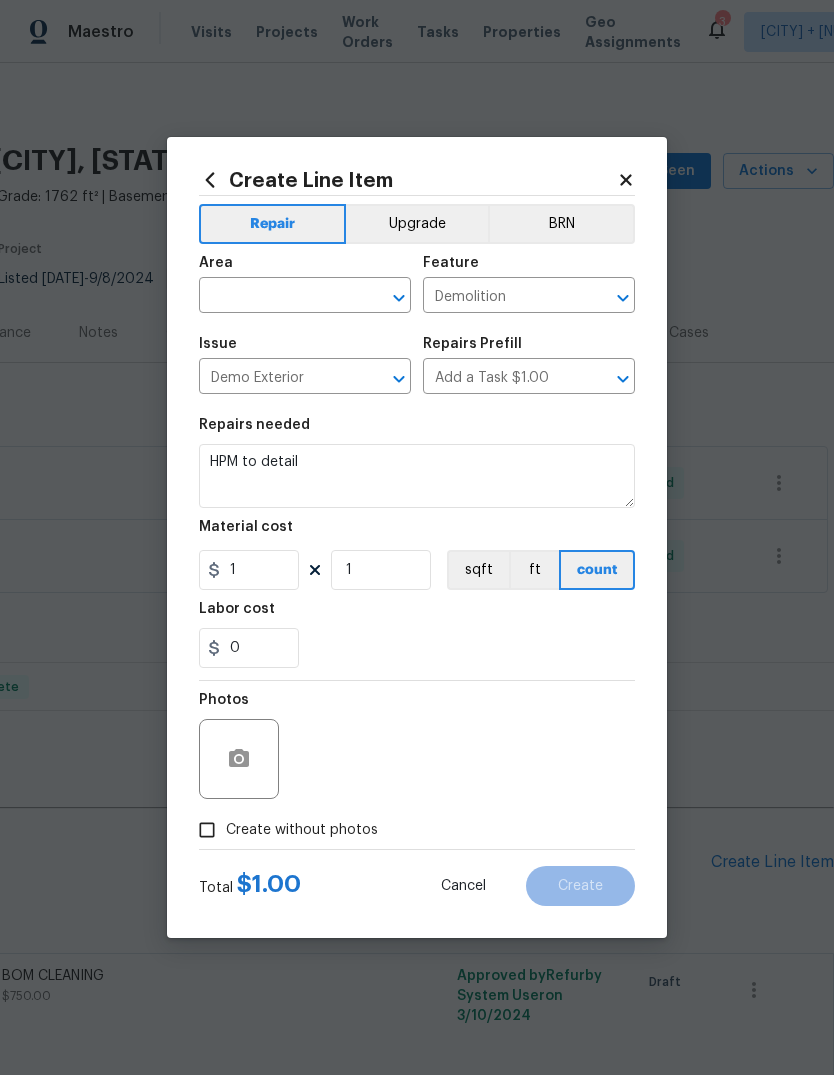 click at bounding box center (277, 297) 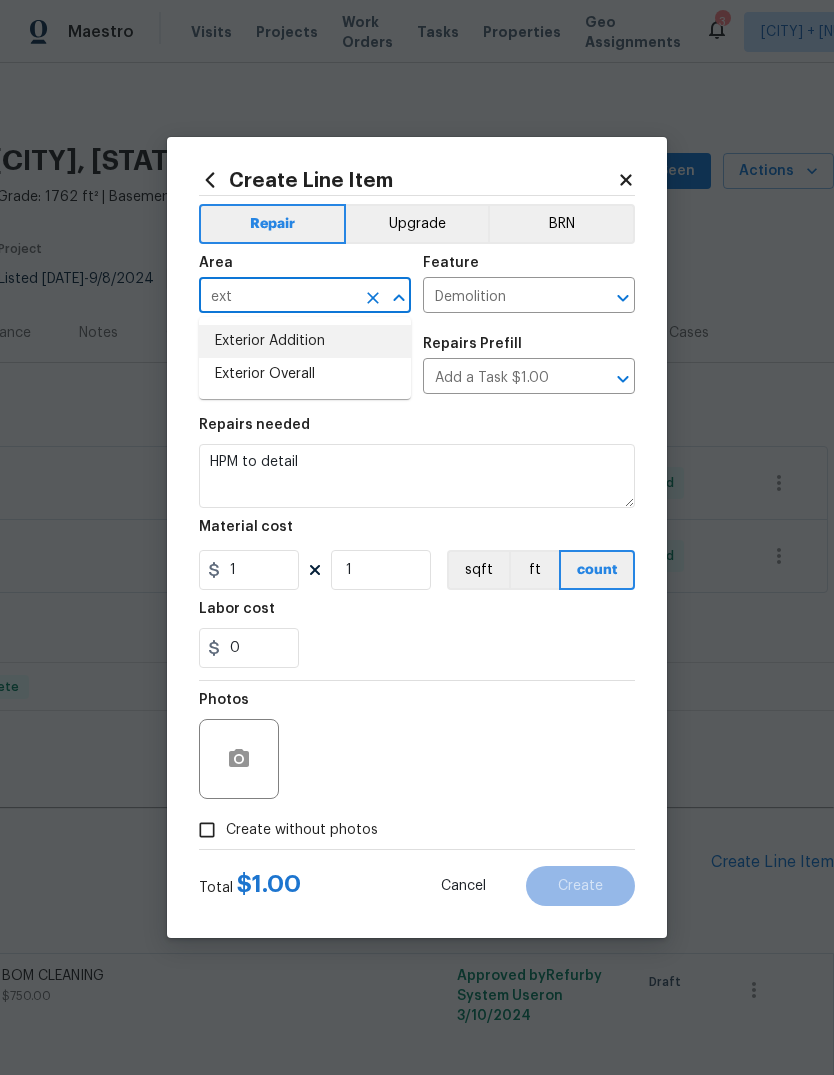 click on "Exterior Addition" at bounding box center (305, 341) 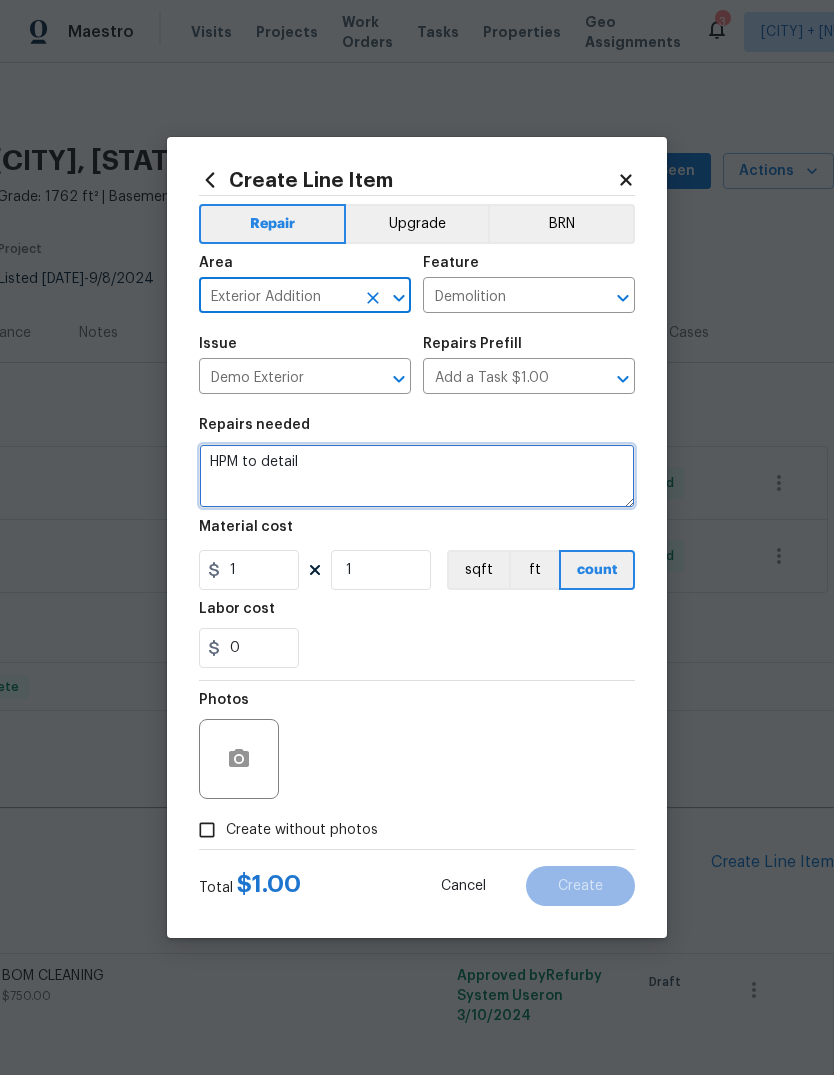 click on "HPM to detail" at bounding box center [417, 476] 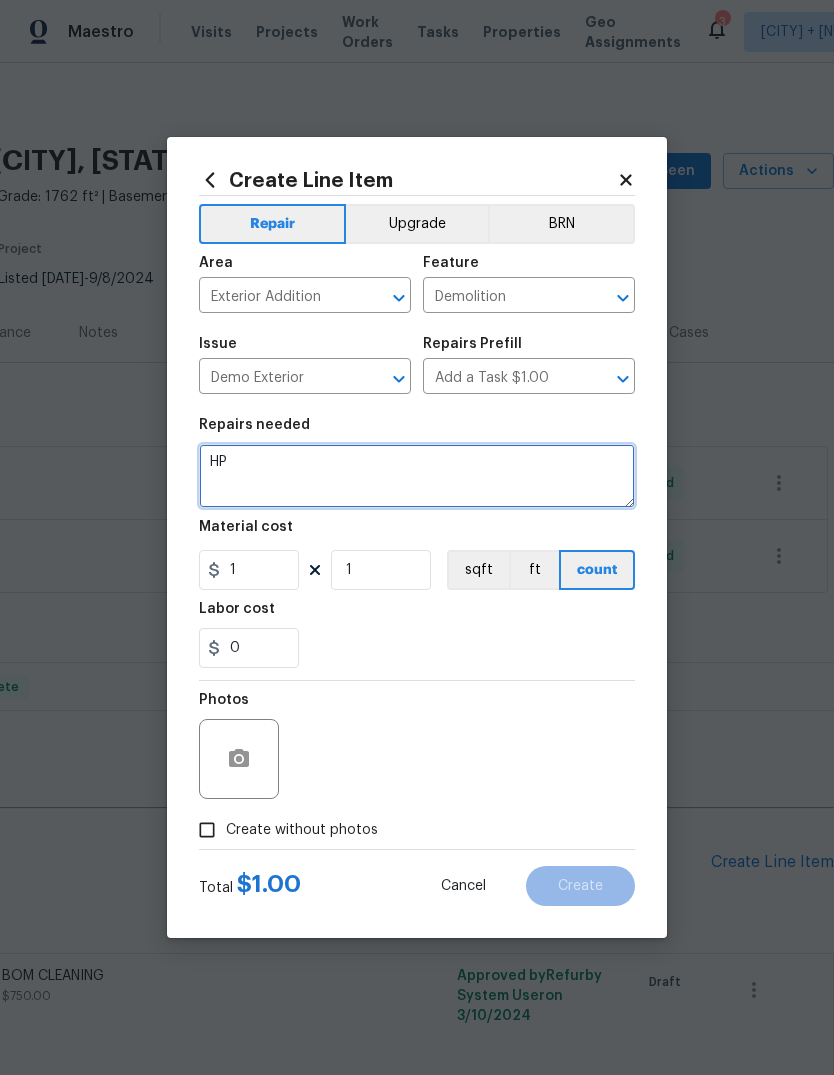 type on "H" 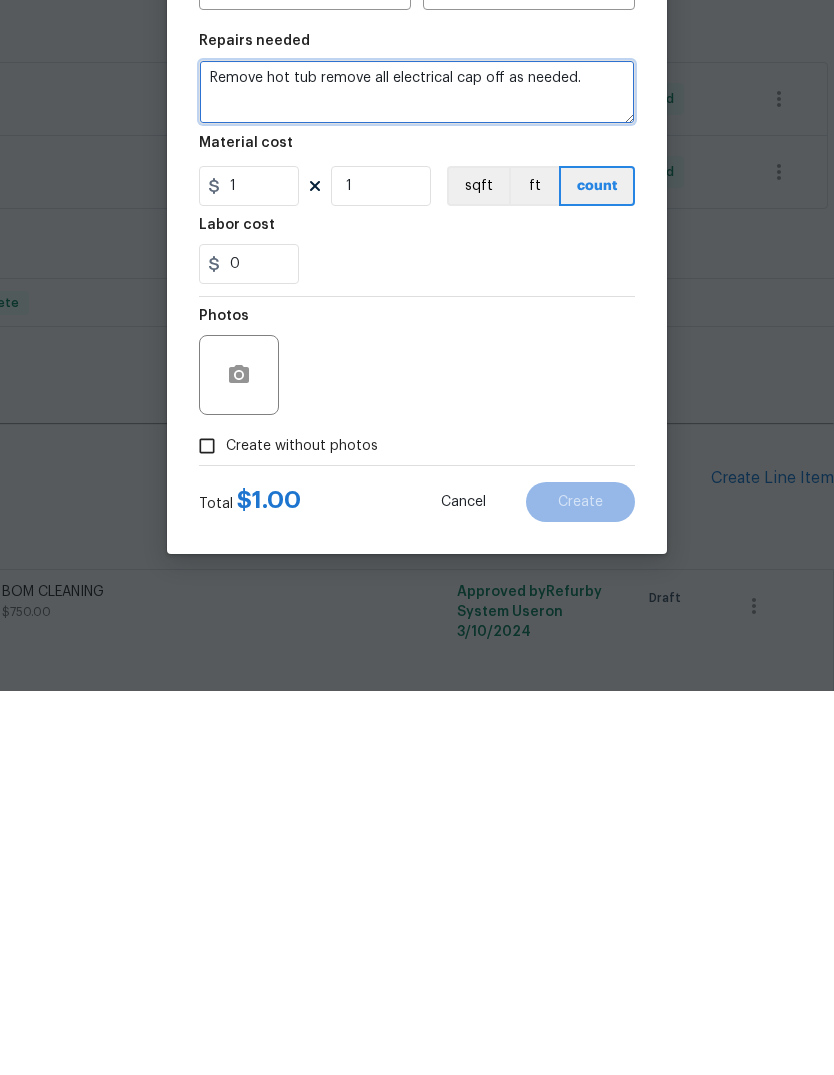 scroll, scrollTop: 75, scrollLeft: 0, axis: vertical 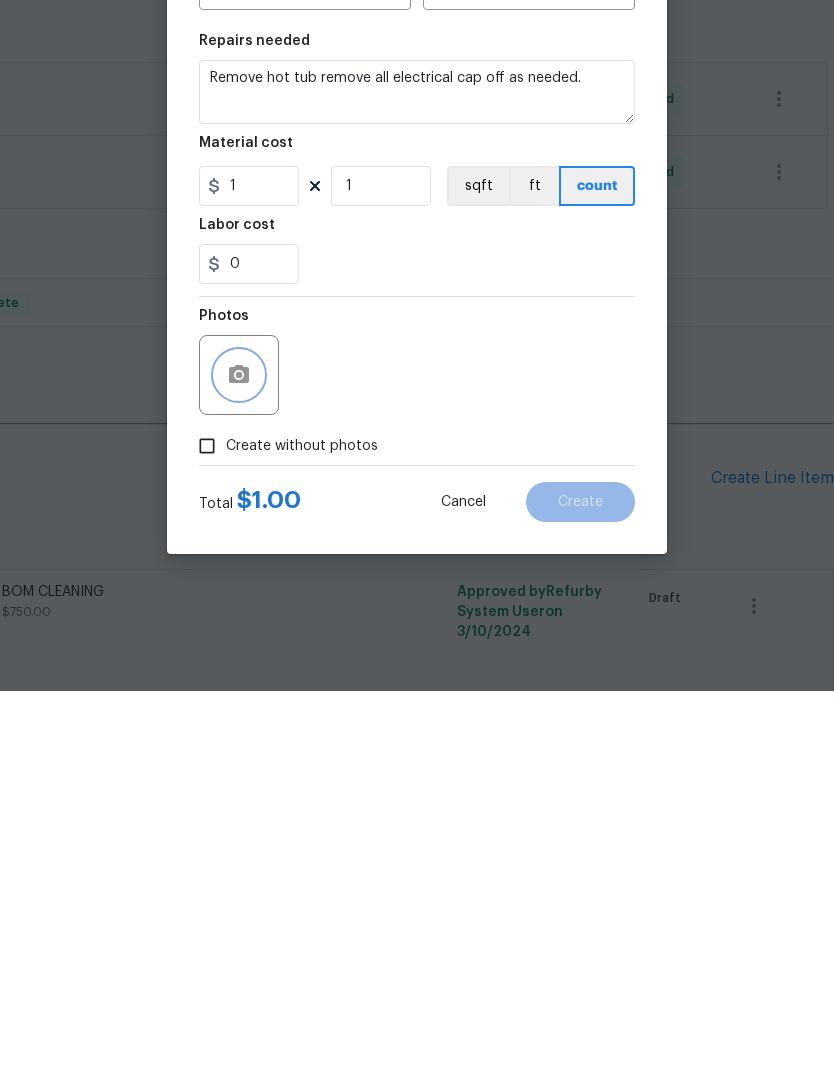 click at bounding box center (239, 759) 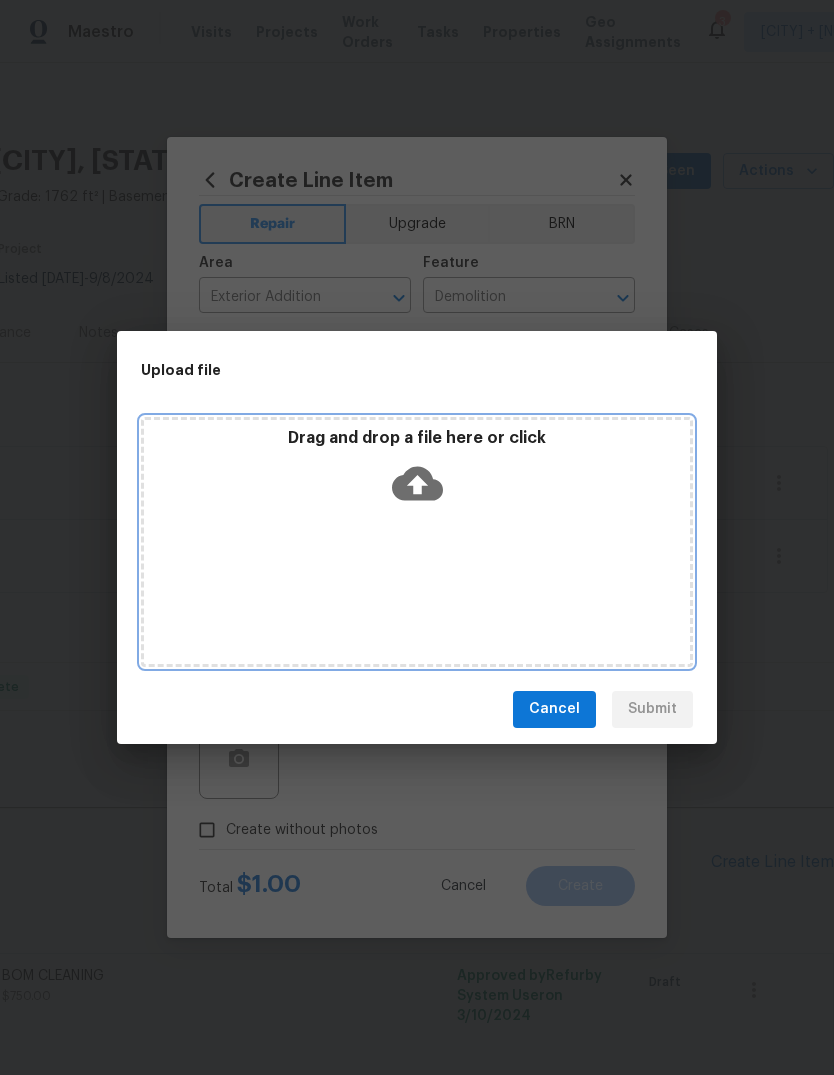 click 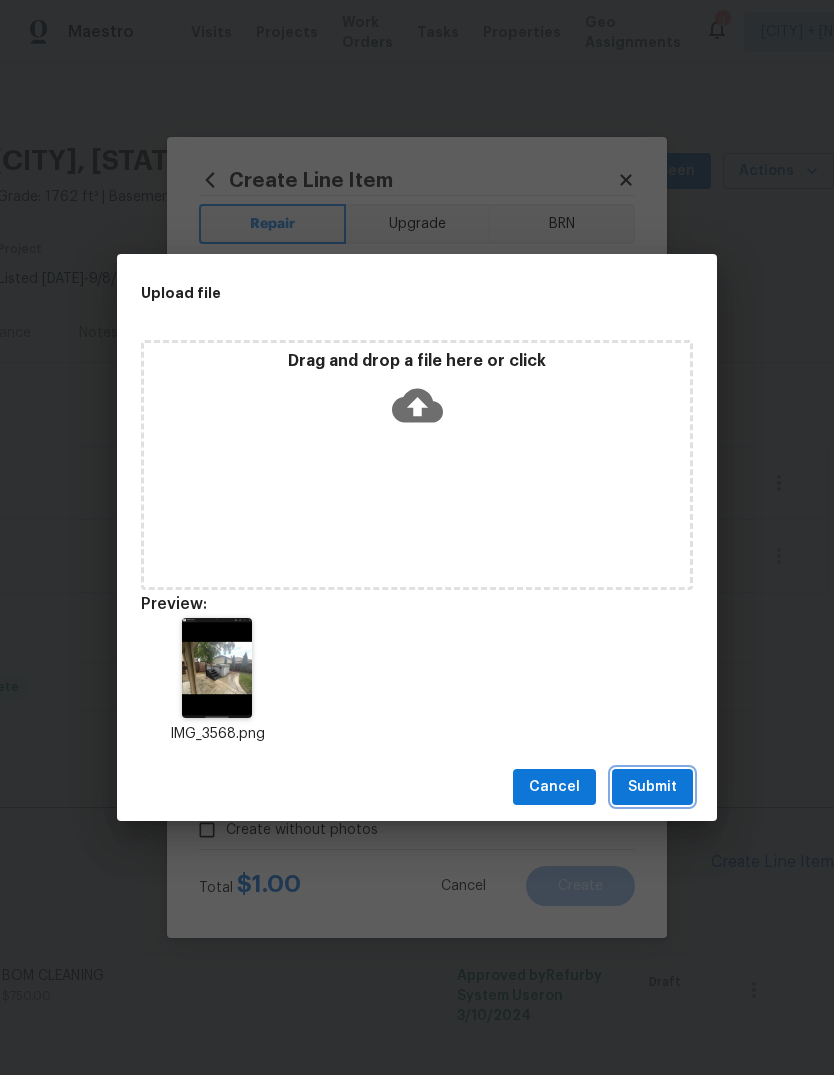 click on "Submit" at bounding box center [652, 787] 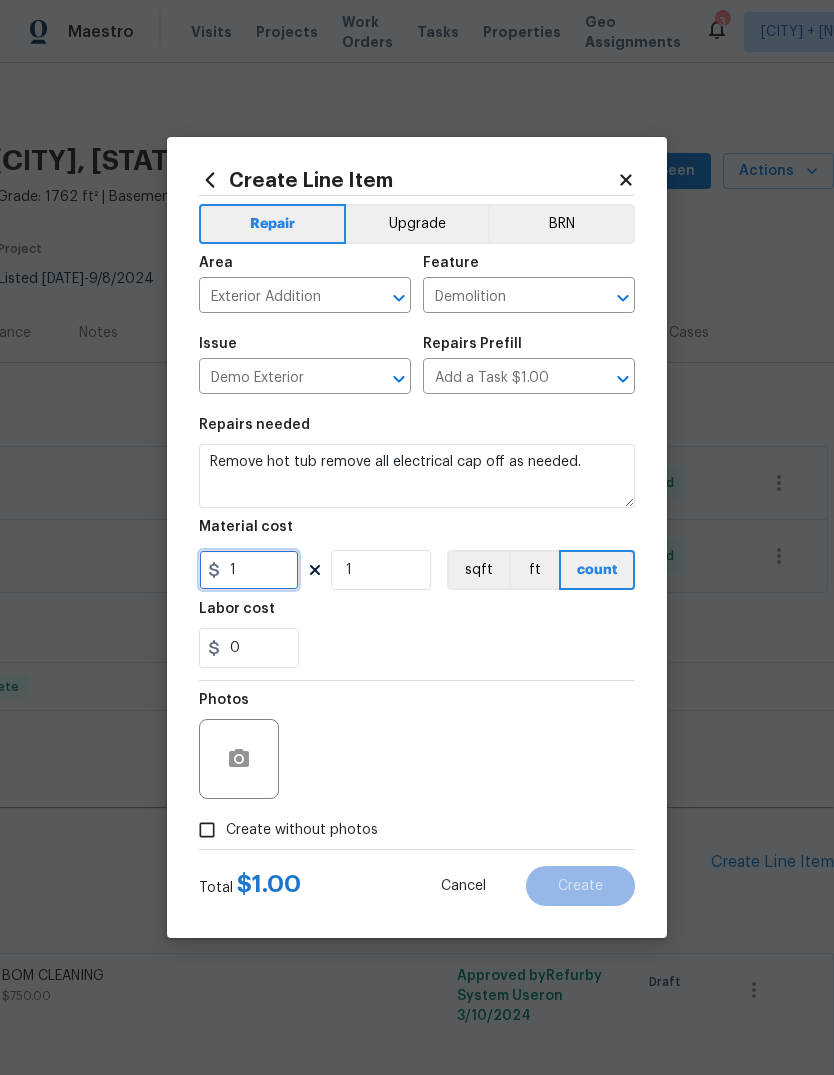 click on "1" at bounding box center (249, 570) 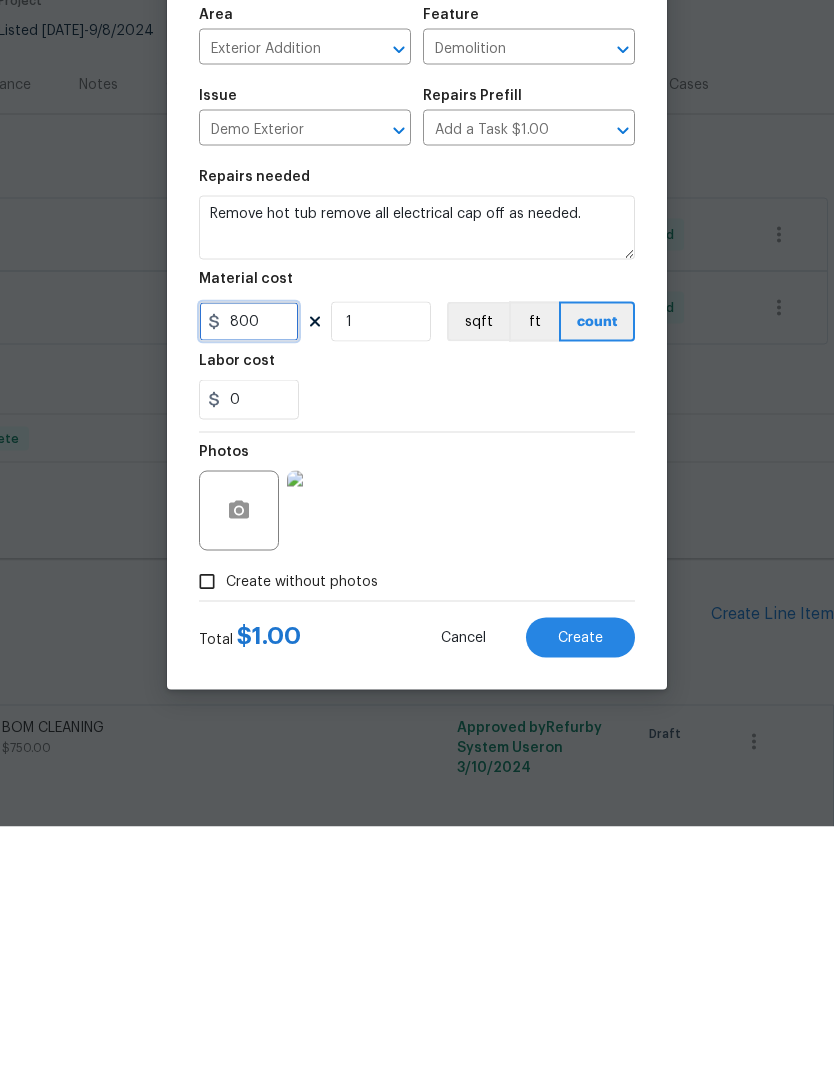 type on "800" 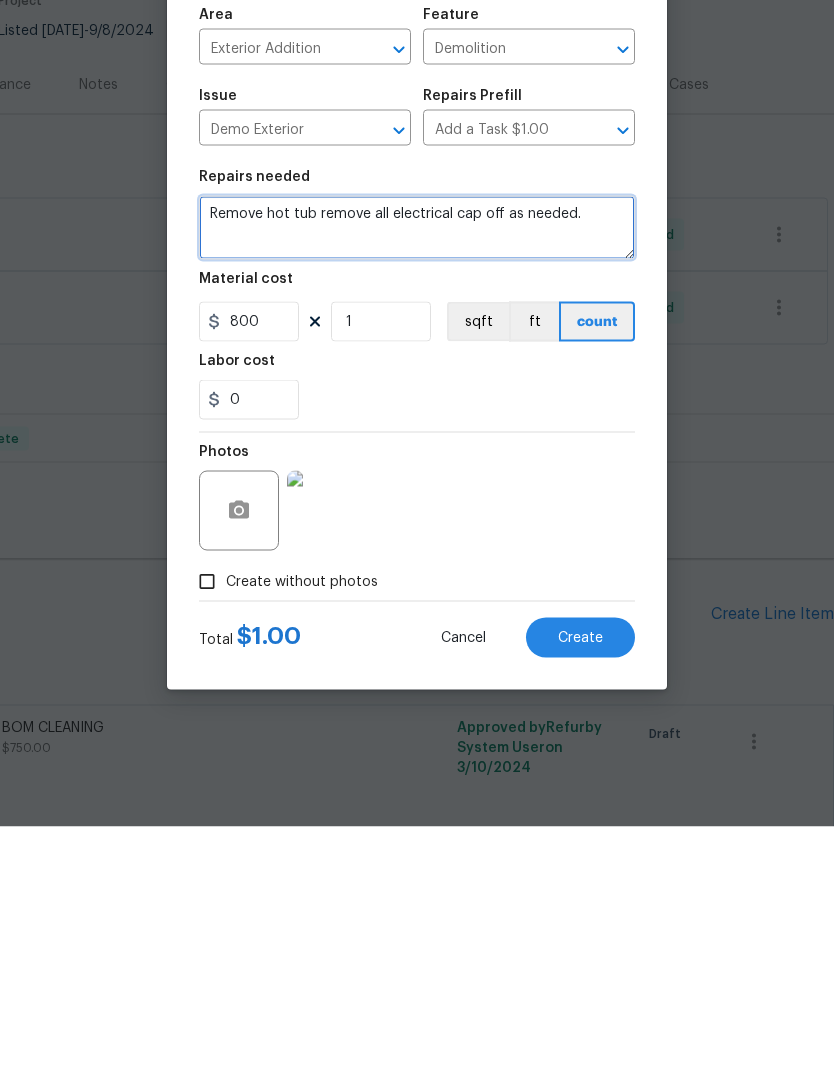 click on "Remove hot tub remove all electrical cap off as needed." at bounding box center [417, 476] 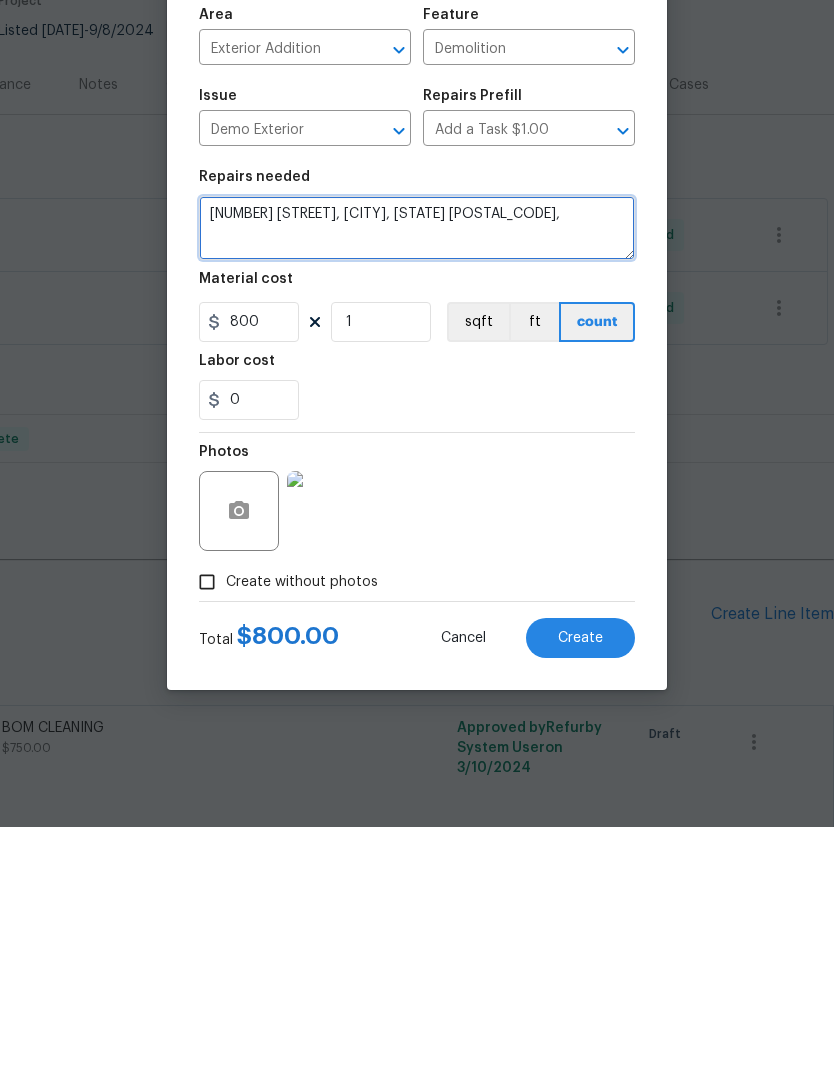 type on "[NUMBER] [STREET], [CITY], [STATE] [POSTAL_CODE]," 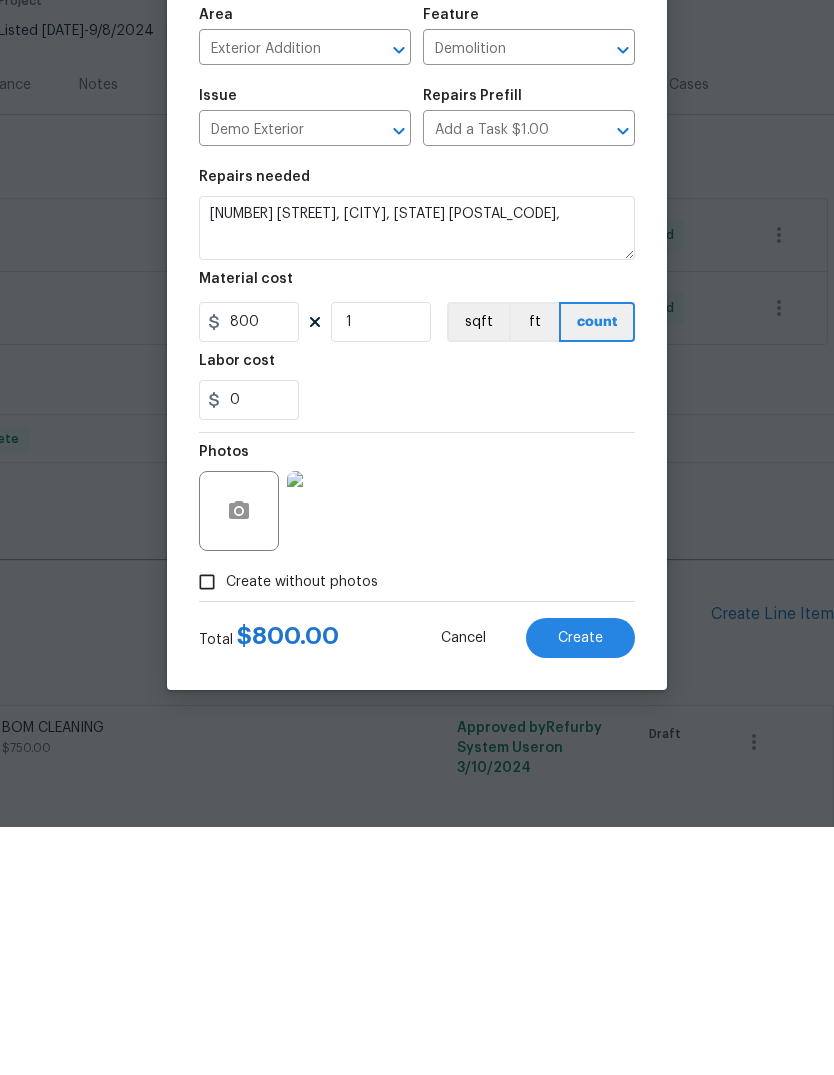 click on "Photos" at bounding box center (417, 746) 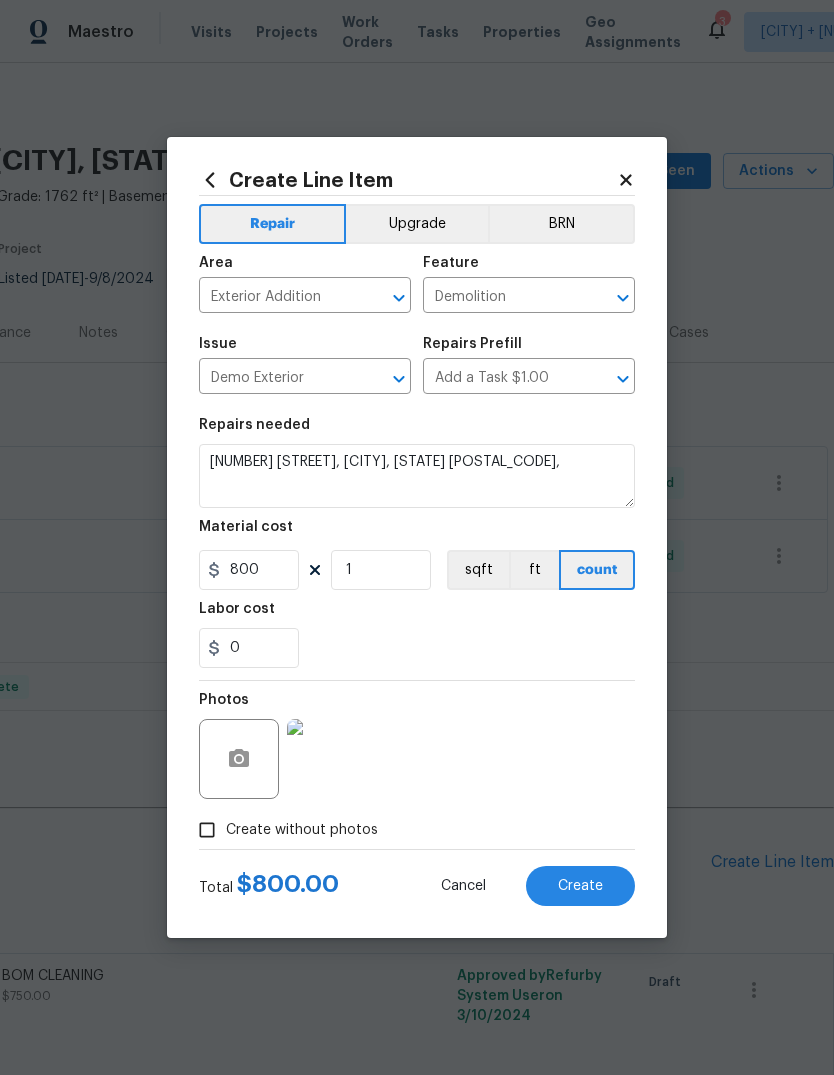 click on "Create" at bounding box center [580, 886] 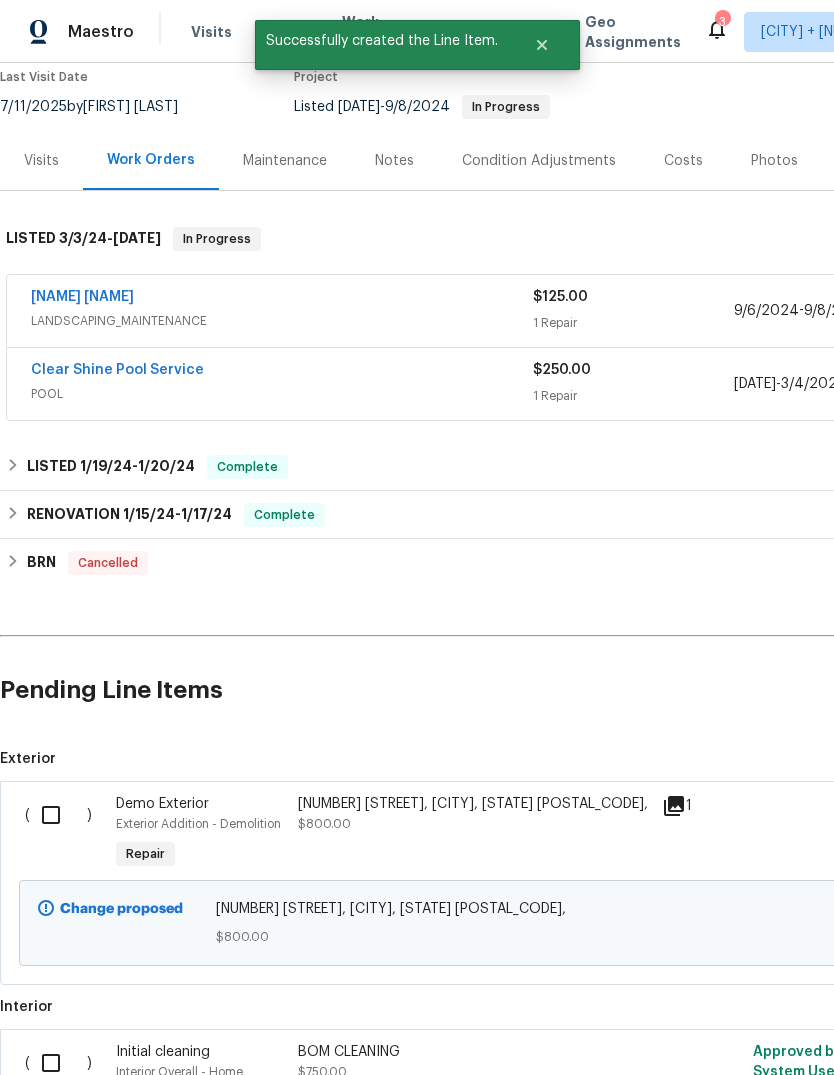 scroll, scrollTop: 173, scrollLeft: 0, axis: vertical 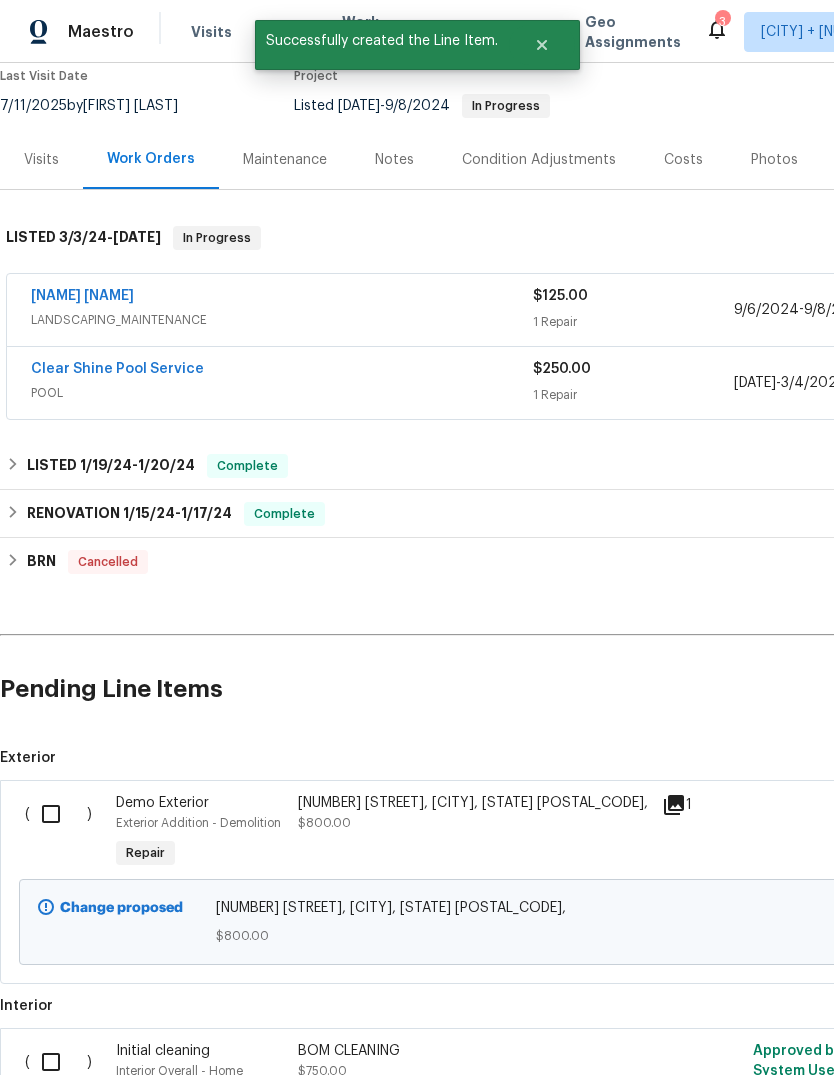 click at bounding box center [58, 814] 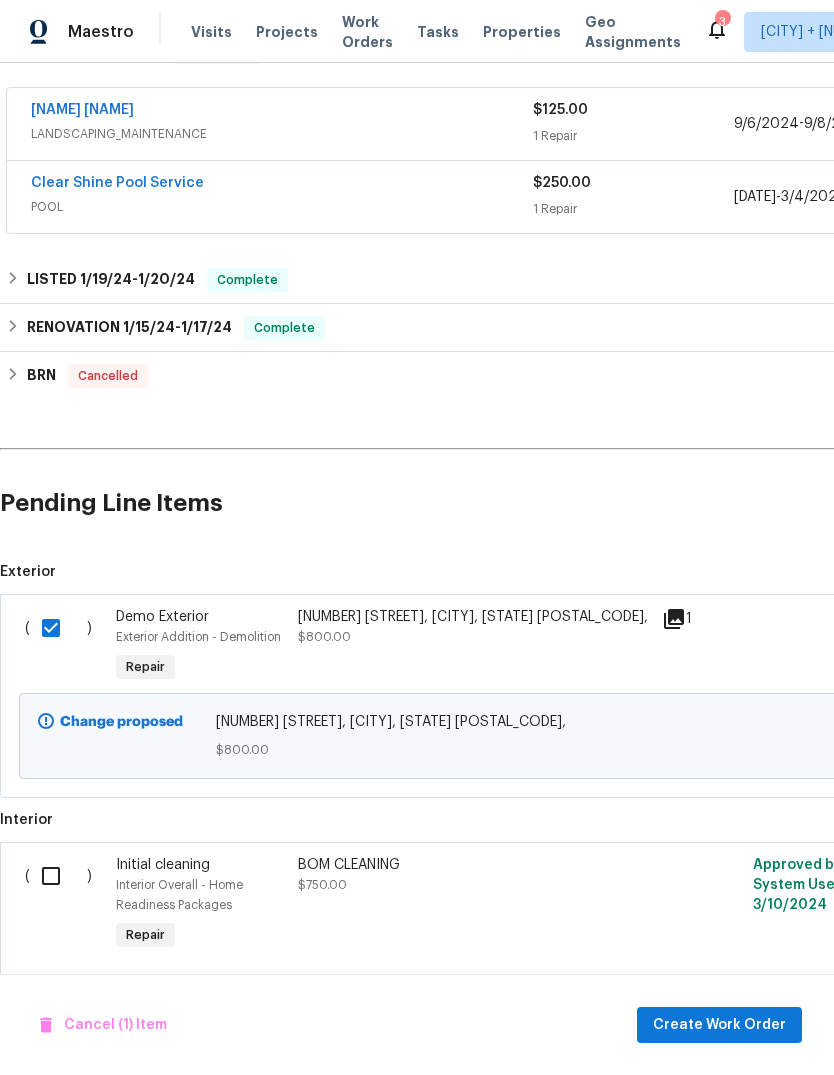 scroll, scrollTop: 359, scrollLeft: 0, axis: vertical 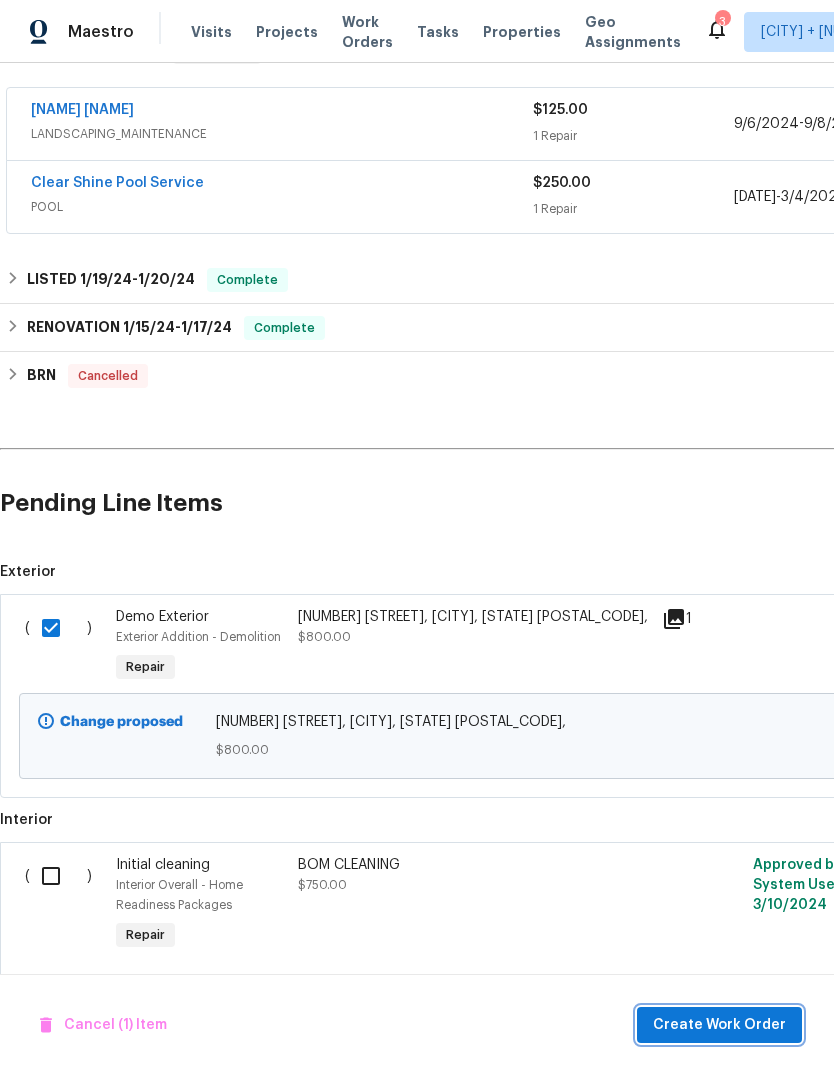 click on "Create Work Order" at bounding box center (719, 1025) 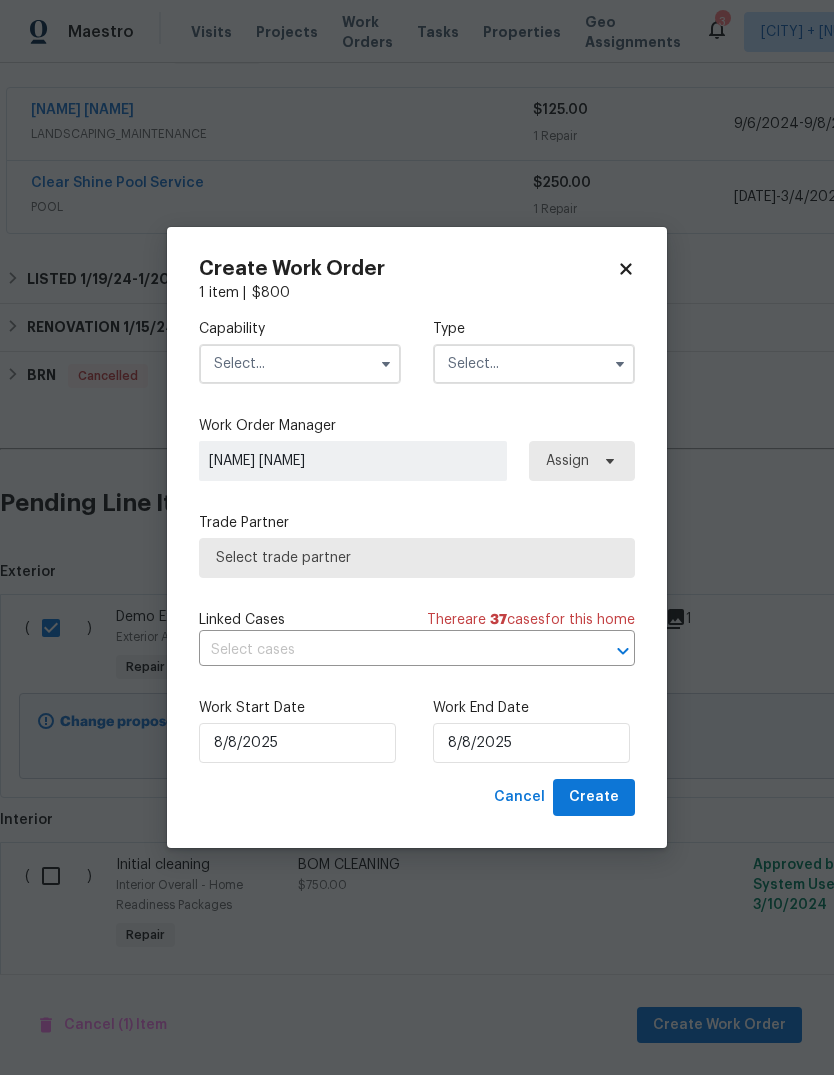 click at bounding box center [300, 364] 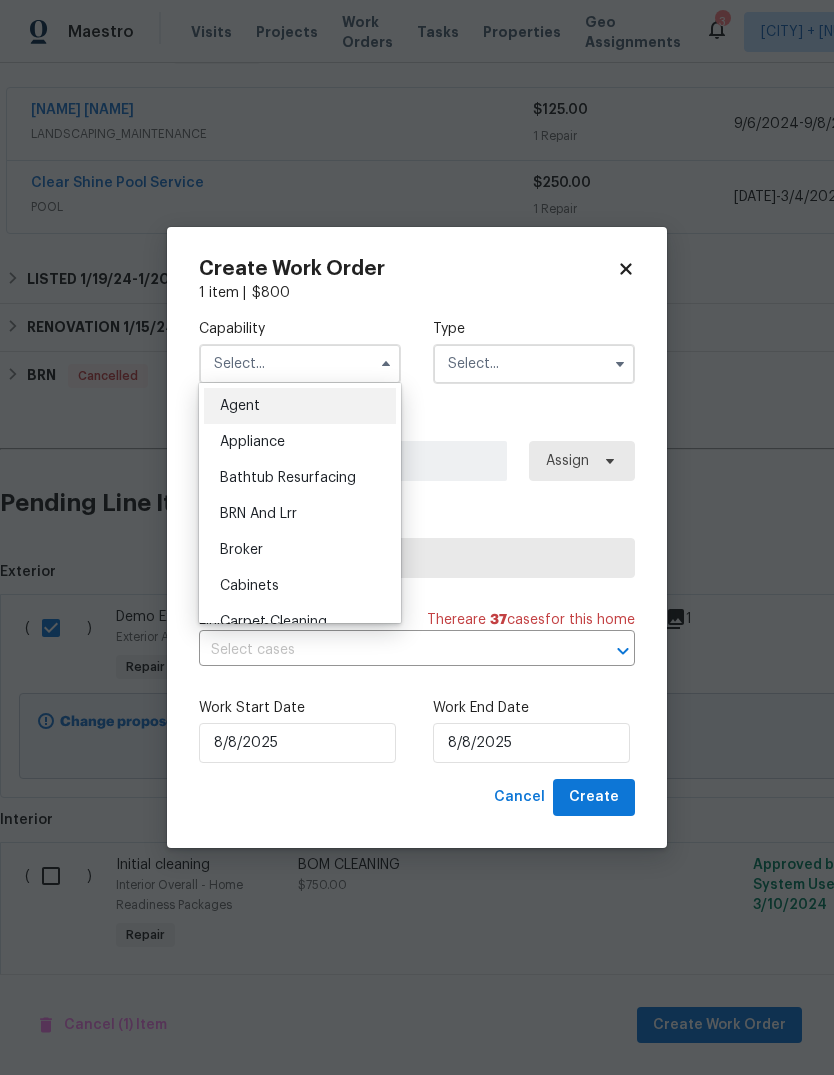 click on "Appliance" at bounding box center (300, 442) 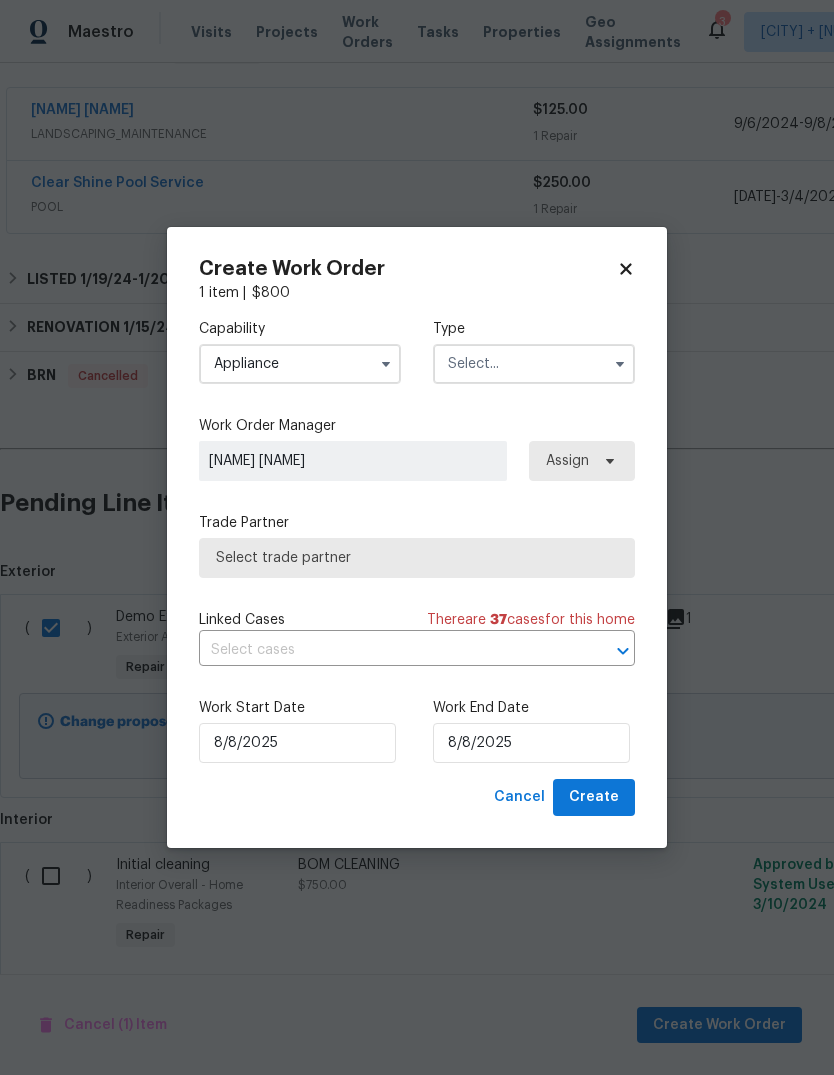 click on "Appliance" at bounding box center (300, 364) 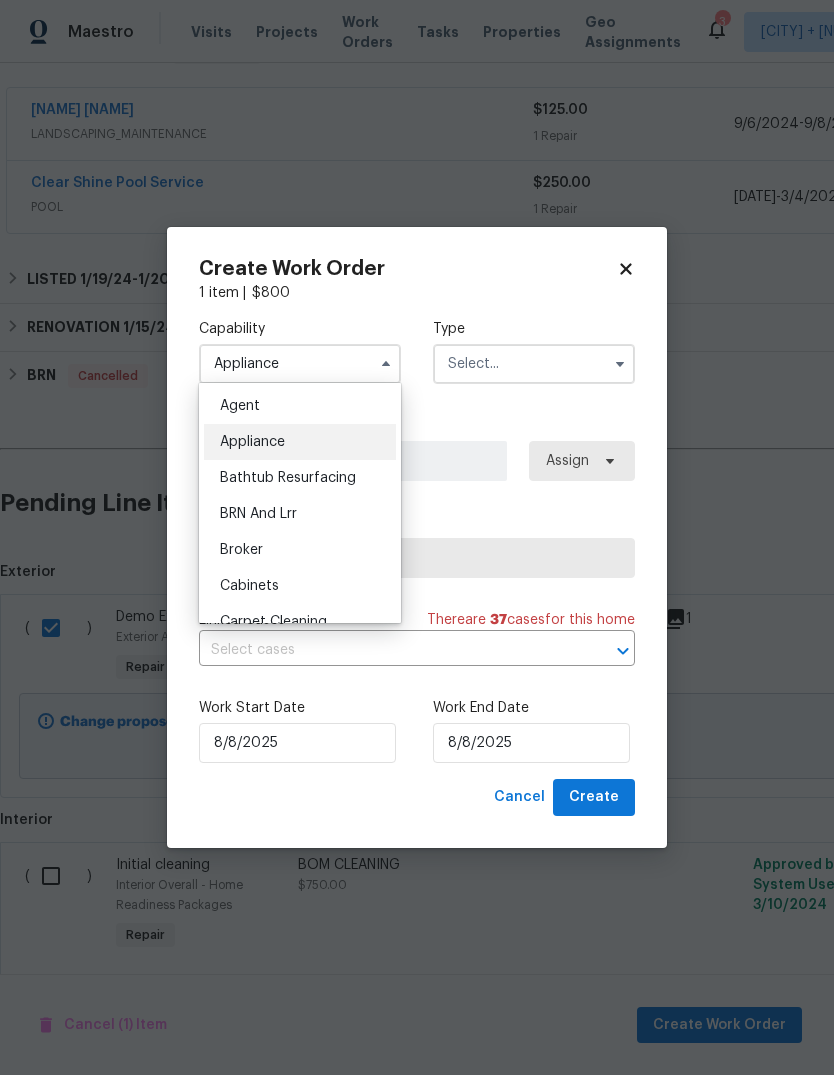 click at bounding box center [534, 364] 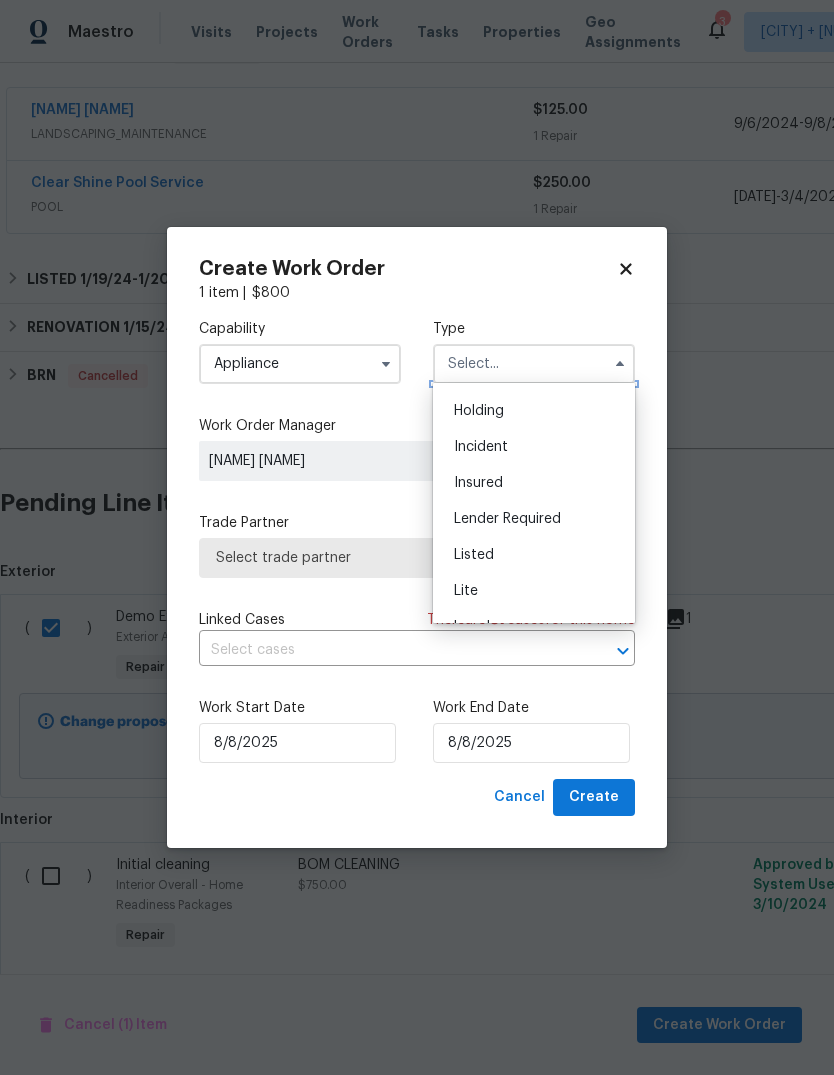 scroll, scrollTop: 69, scrollLeft: 0, axis: vertical 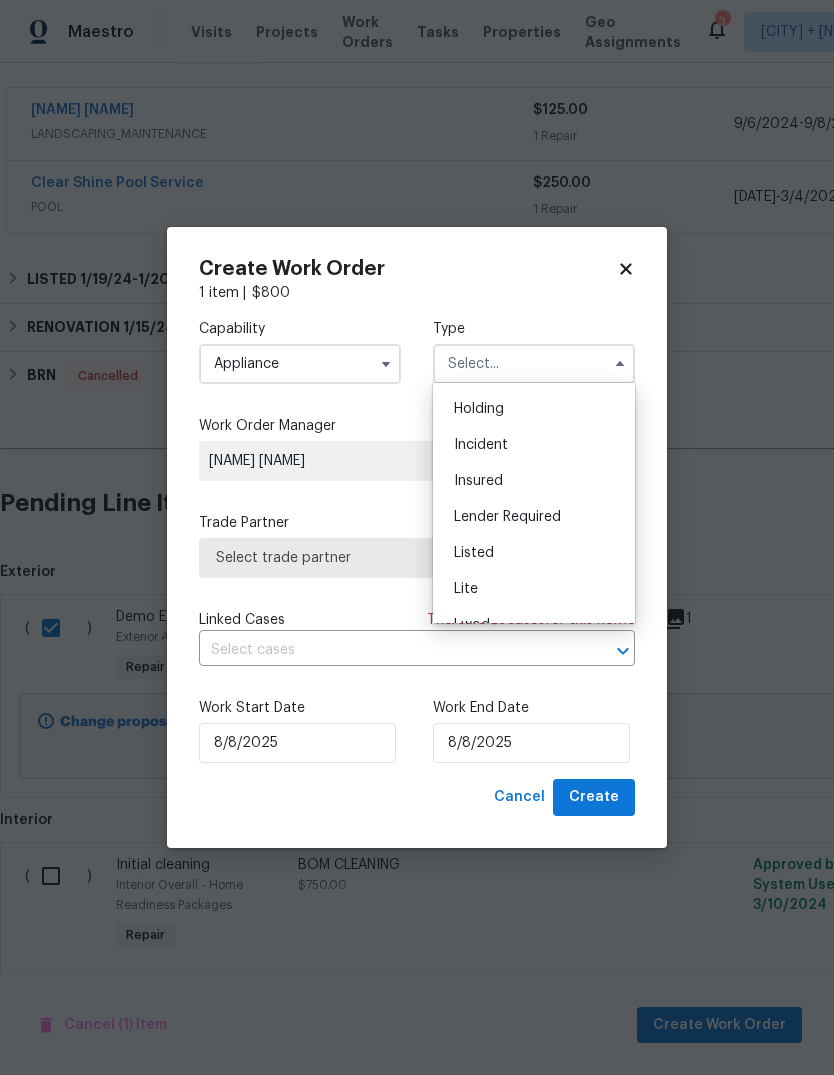 click on "Listed" at bounding box center [534, 553] 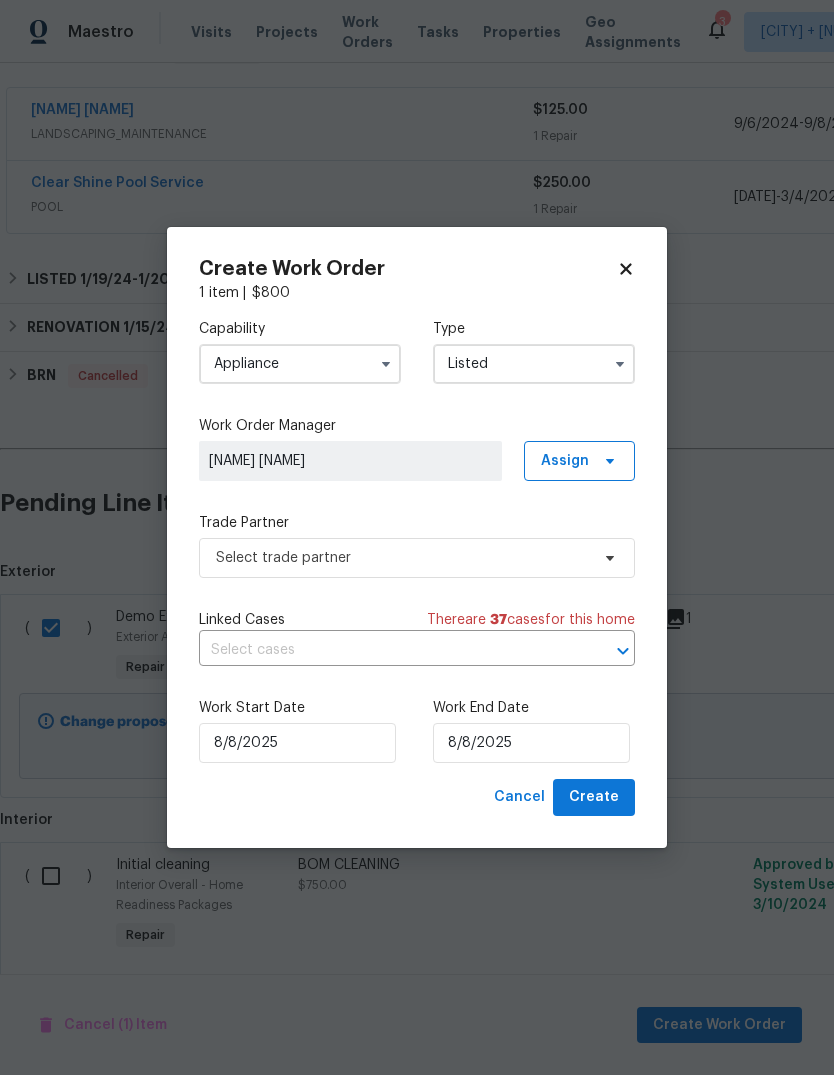 type on "Listed" 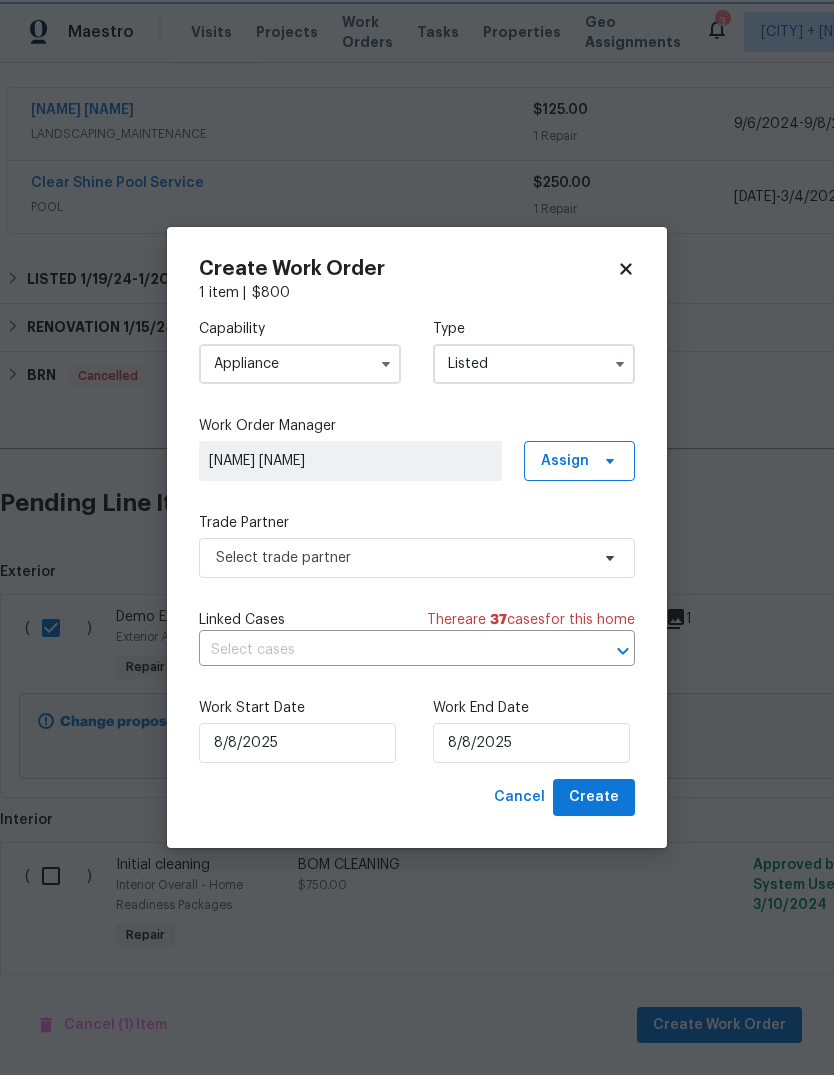 scroll, scrollTop: 0, scrollLeft: 0, axis: both 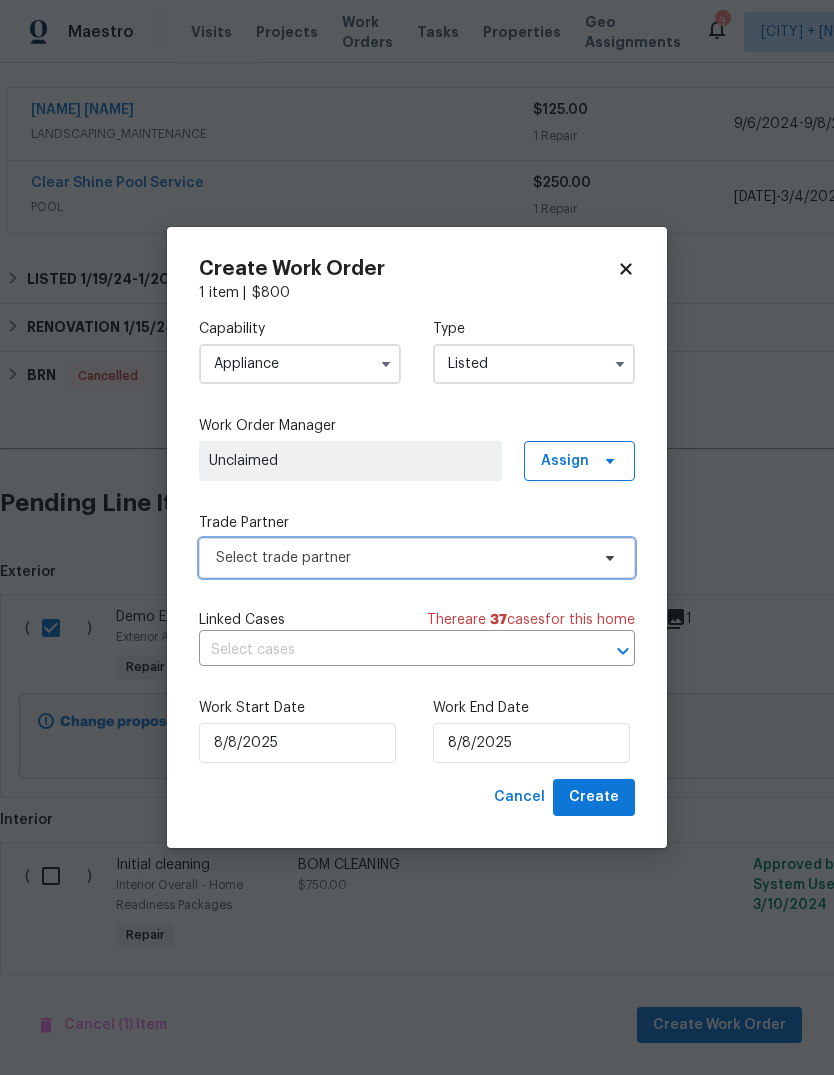 click on "Select trade partner" at bounding box center [402, 558] 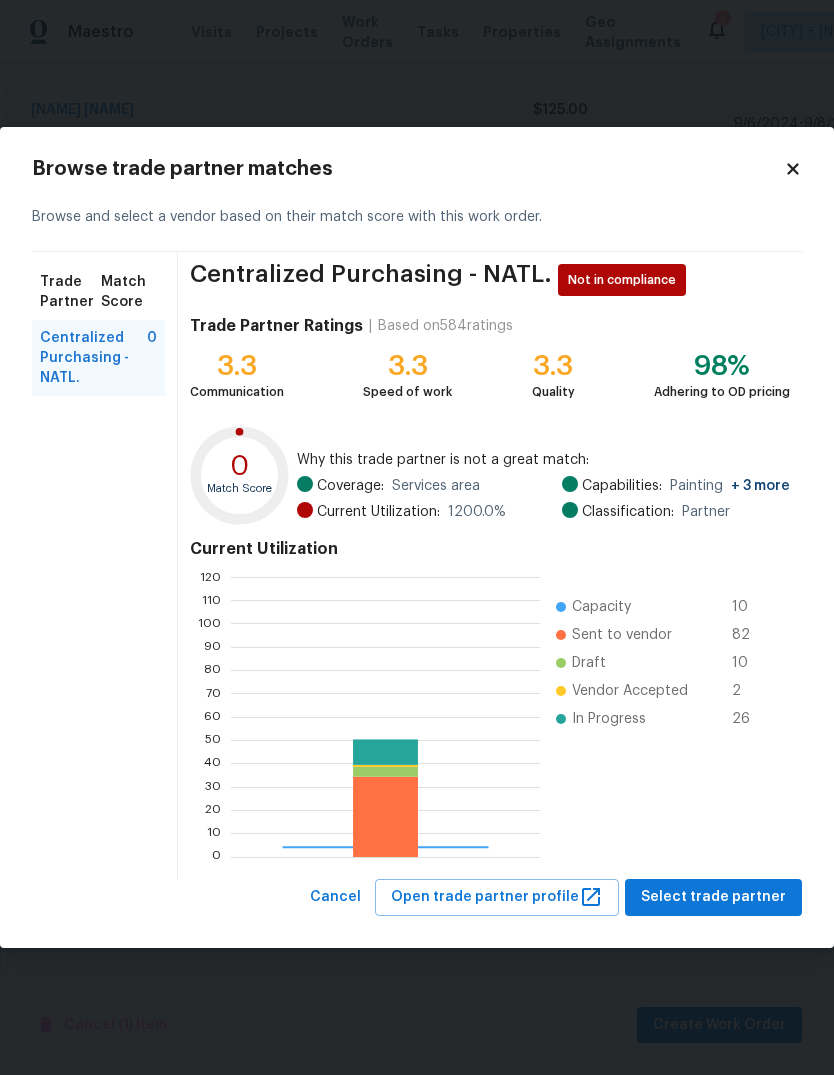 scroll, scrollTop: 2, scrollLeft: 2, axis: both 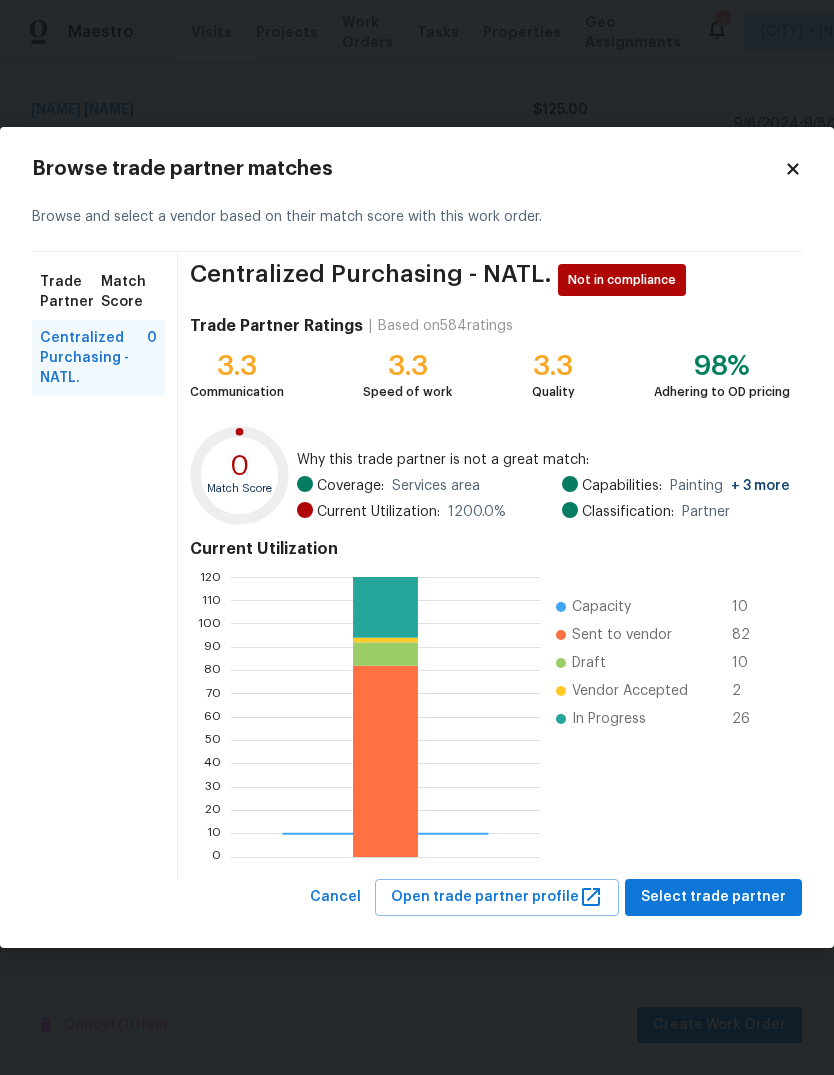 click on "Maestro Visits Projects Work Orders Tasks Properties Geo Assignments 3 [CITY] + 2 [NAME] [NAME] Back to all projects 4660 Lue Ln, Carmichael, [STATE] 95608 3 Beds | 2 1/2 Baths | Total: 1762 ft² | Above Grade: 1762 ft² | Basement Finished: N/A | 2016 Not seen today Mark Seen Actions Last Visit Date 7/11/2025  by  [NAME] [NAME]   Project Listed   3/3/2024  -  9/8/2024 In Progress Visits Work Orders Maintenance Notes Condition Adjustments Costs Photos Floor Plans Cases LISTED   3/3/24  -  9/8/24 In Progress [NAME] [NAME] LANDSCAPING_MAINTENANCE $125.00 1 Repair 9/6/2024  -  9/8/2024 Paid Clear Shine Pool Service POOL $250.00 1 Repair 3/3/2024  -  3/4/2024 Paid LISTED   1/19/24  -  1/20/24 Complete VRX Photography PHOTOGRAPHY $100.00 1 Repair 1/19/2024  -  1/20/2024 Paid RENOVATION   1/15/24  -  1/17/24 Complete [NAME] Construction GENERAL_CONTRACTOR $1,739.75 6 Repairs 1/16/2024  -  1/17/2024 Paid [NAME]'s Cleaning CLEANING, CLEANING_MAINTENANCE $275.00 1 Repair 1/17/2024  -  1/17/2024 Paid" at bounding box center (417, 537) 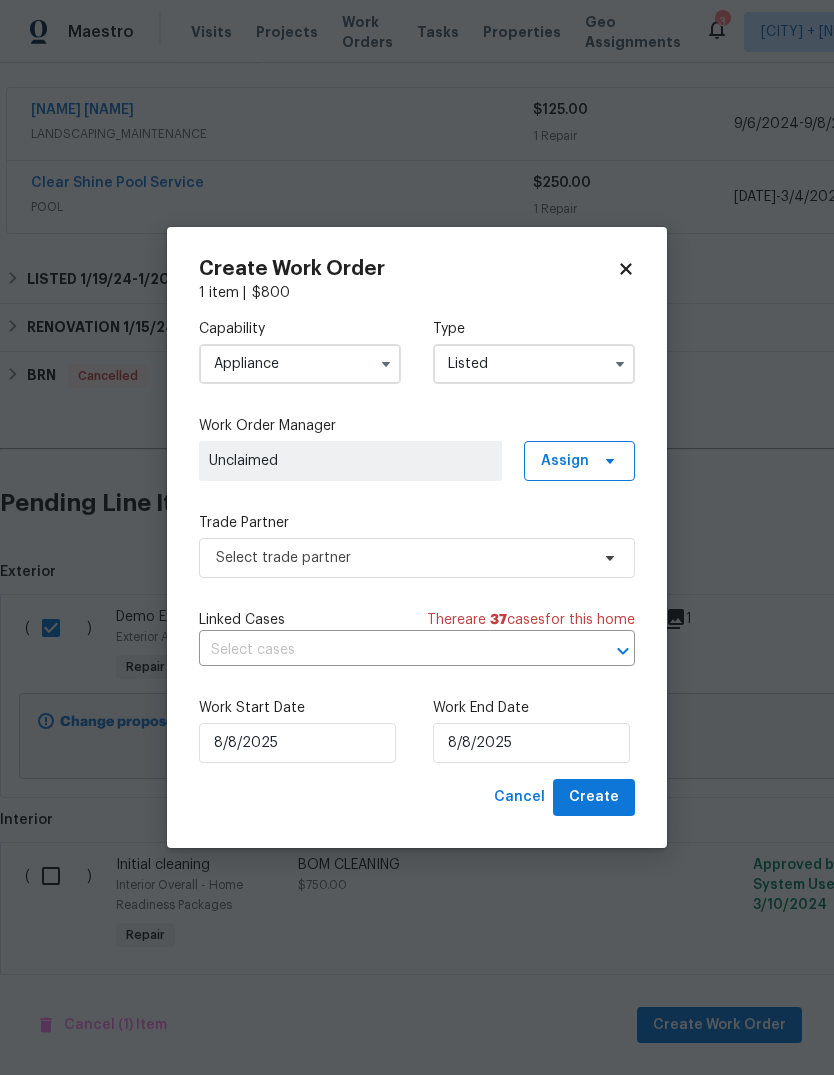 click on "Appliance" at bounding box center [300, 364] 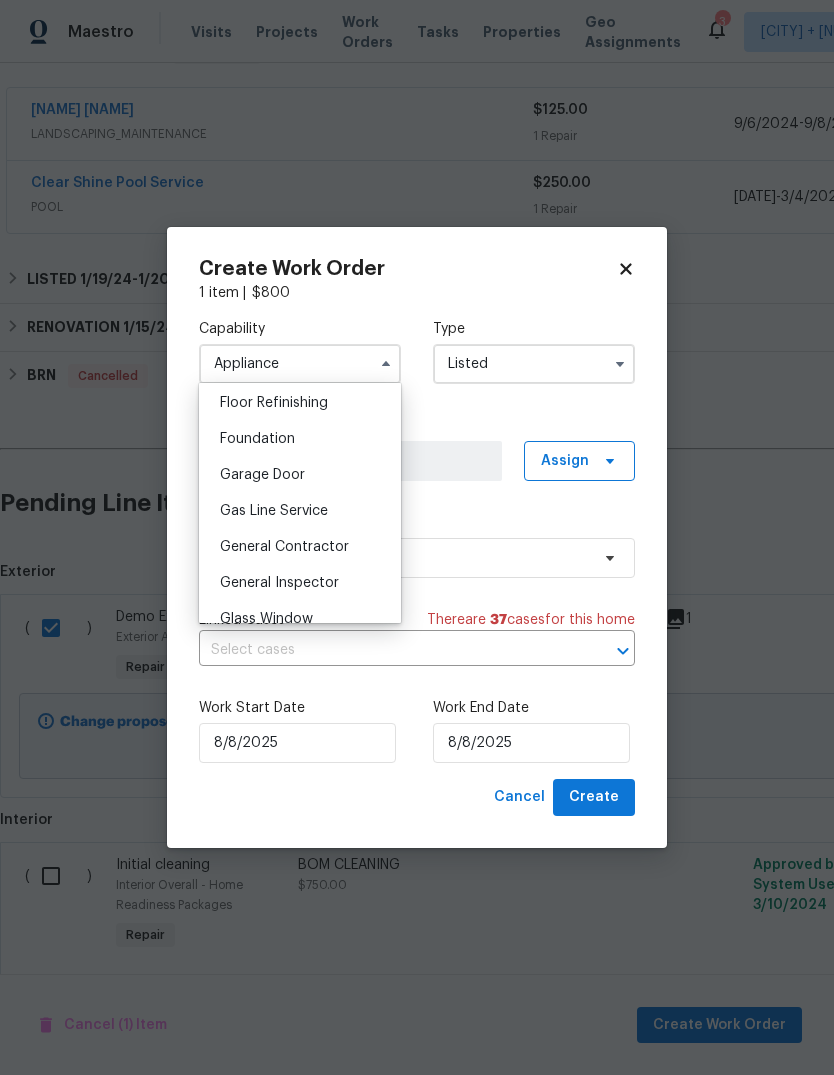 scroll, scrollTop: 813, scrollLeft: 0, axis: vertical 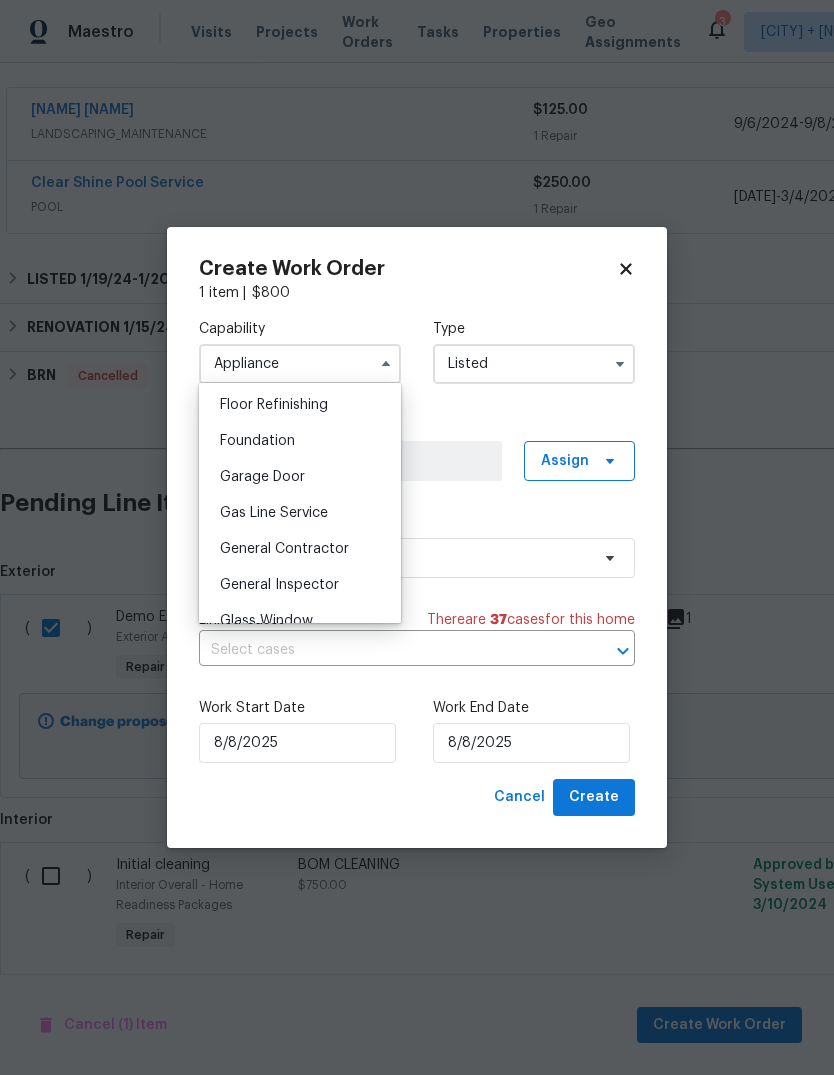 click on "General Contractor" at bounding box center [300, 549] 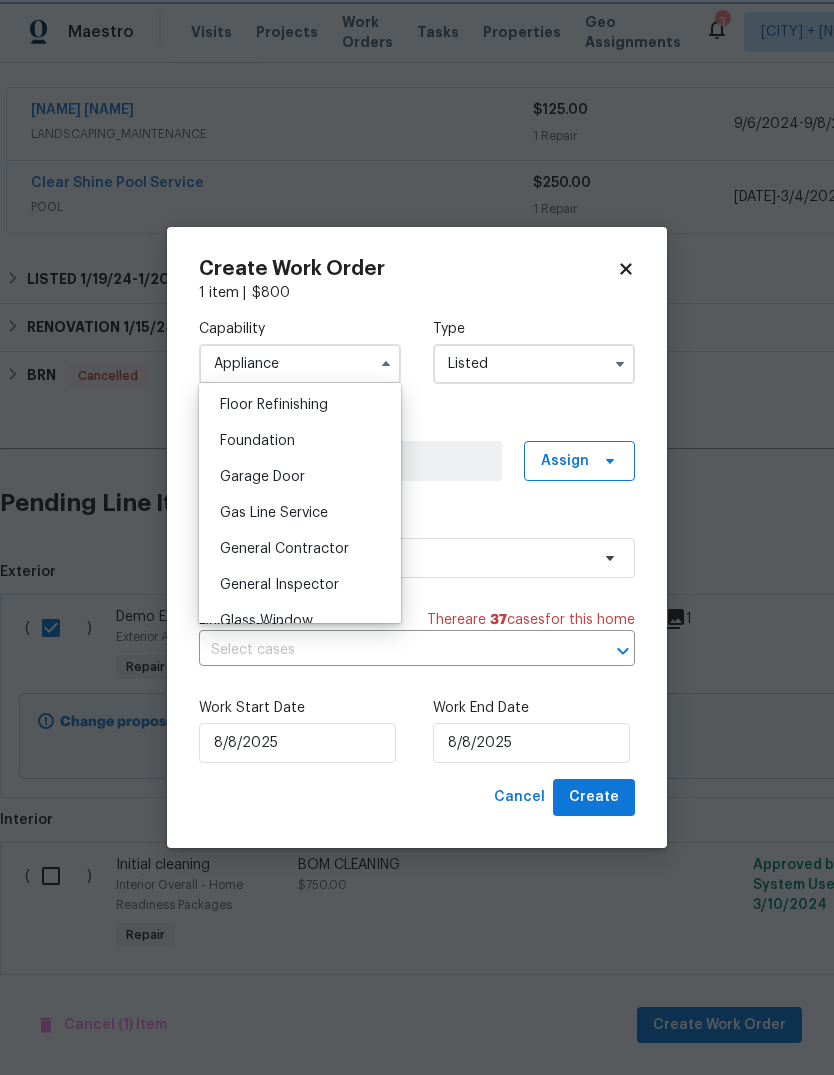 type on "General Contractor" 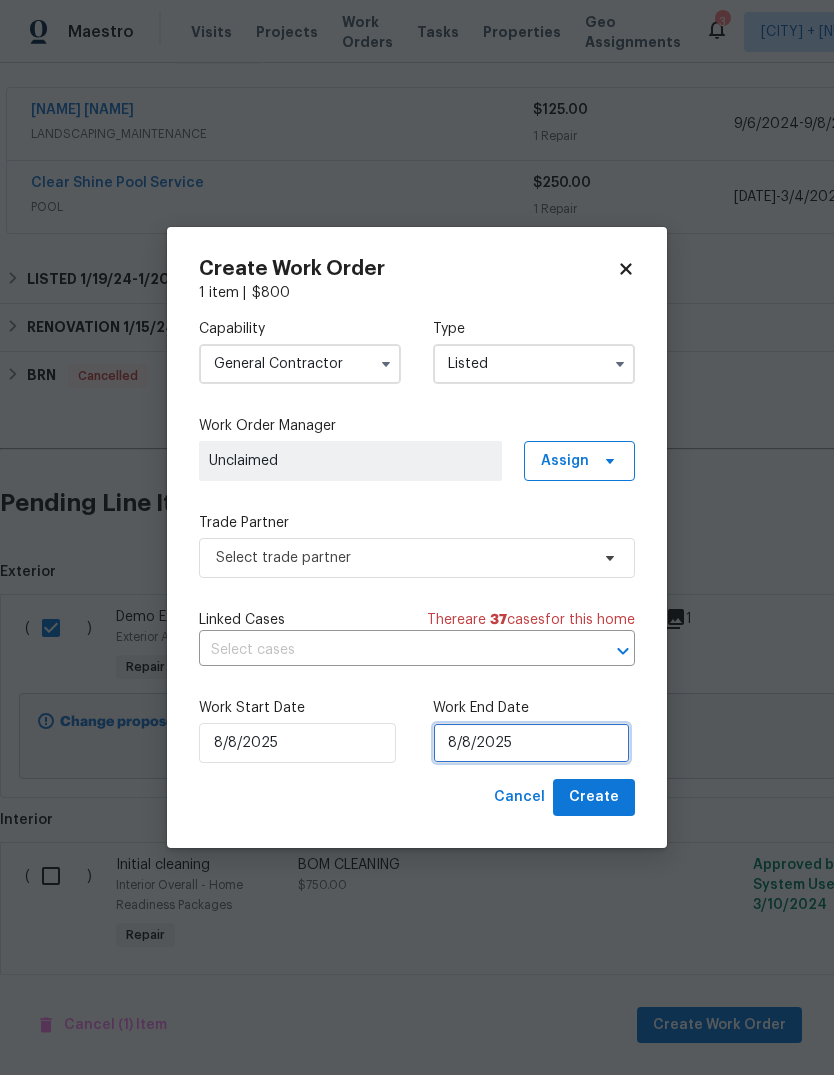 click on "8/8/2025" at bounding box center (531, 743) 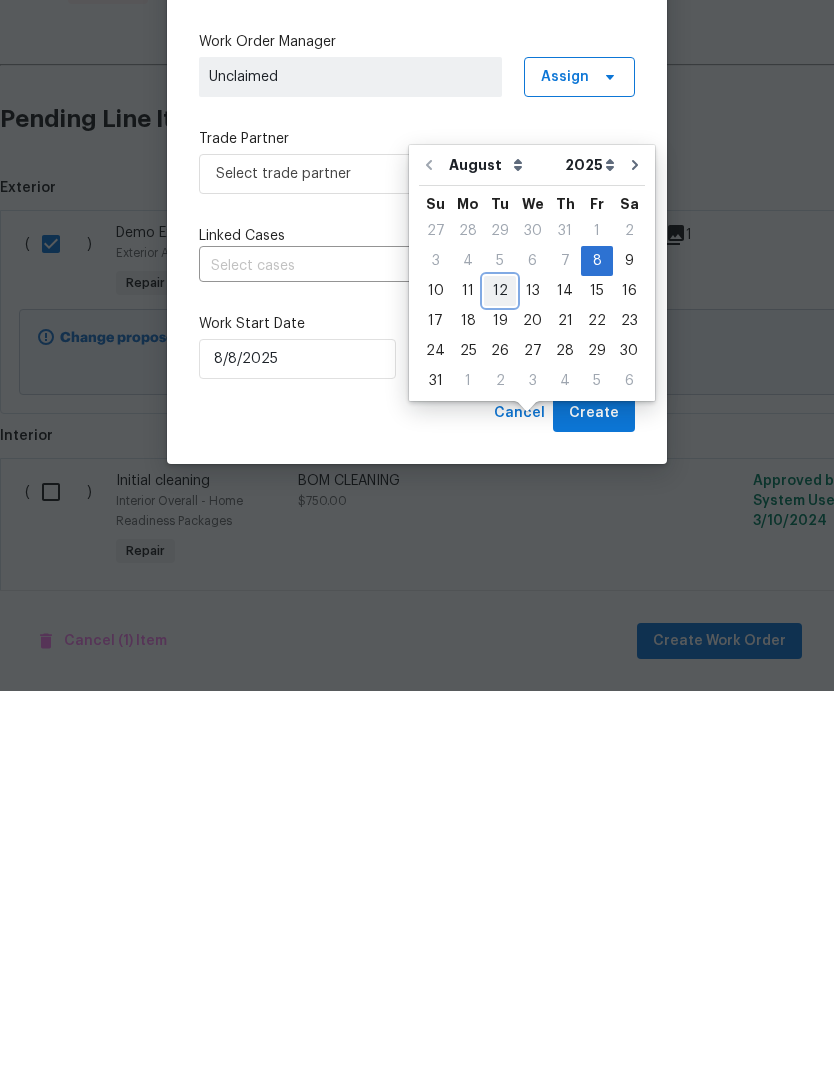 click on "12" at bounding box center (500, 675) 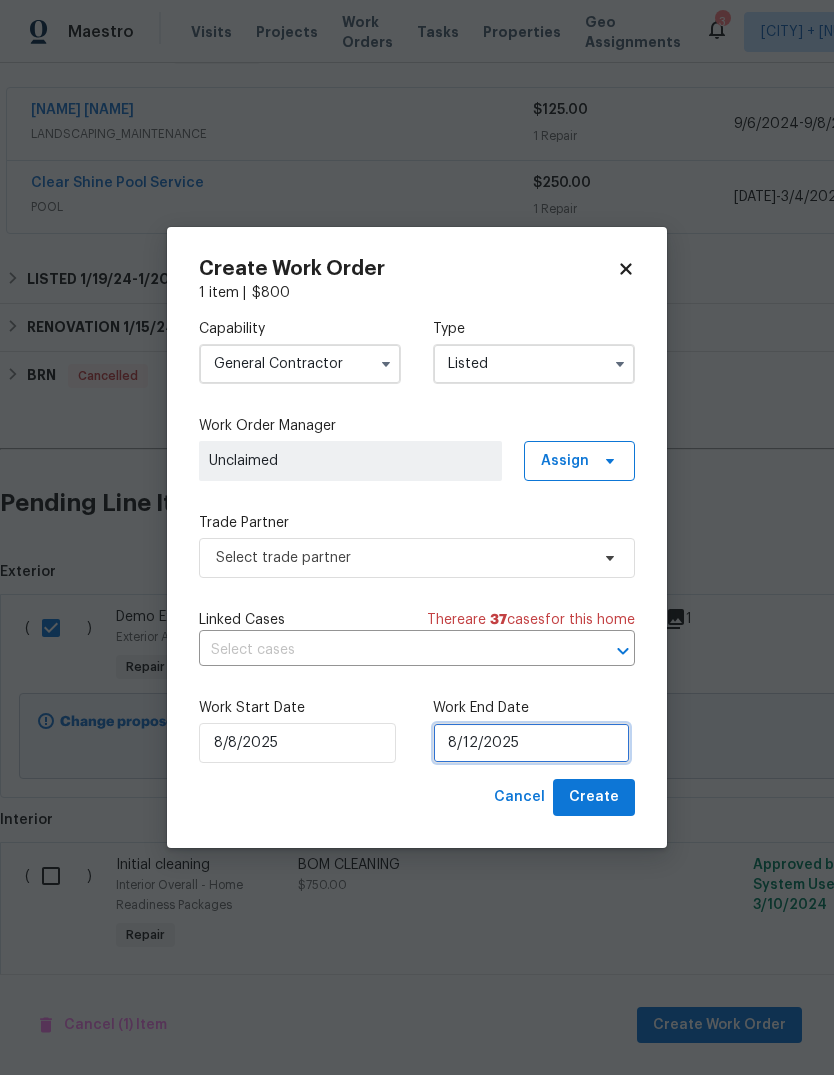 click on "8/12/2025" at bounding box center (531, 743) 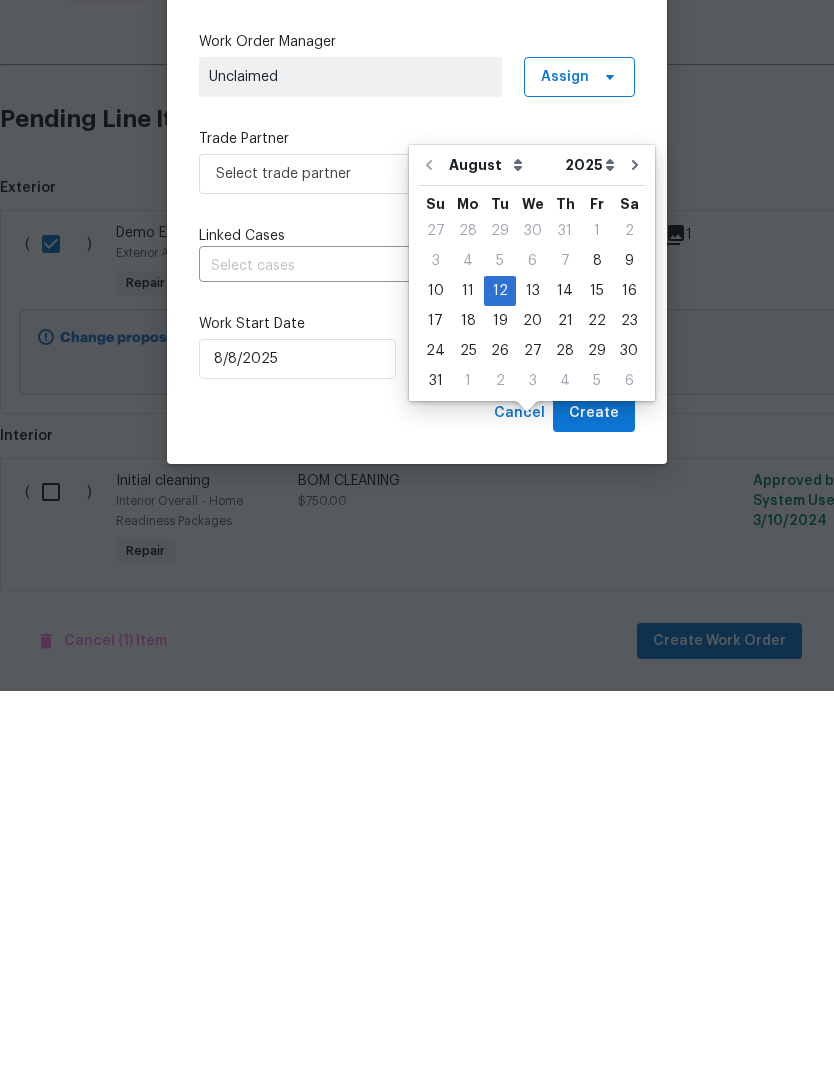 click on "Cancel Create" at bounding box center (417, 797) 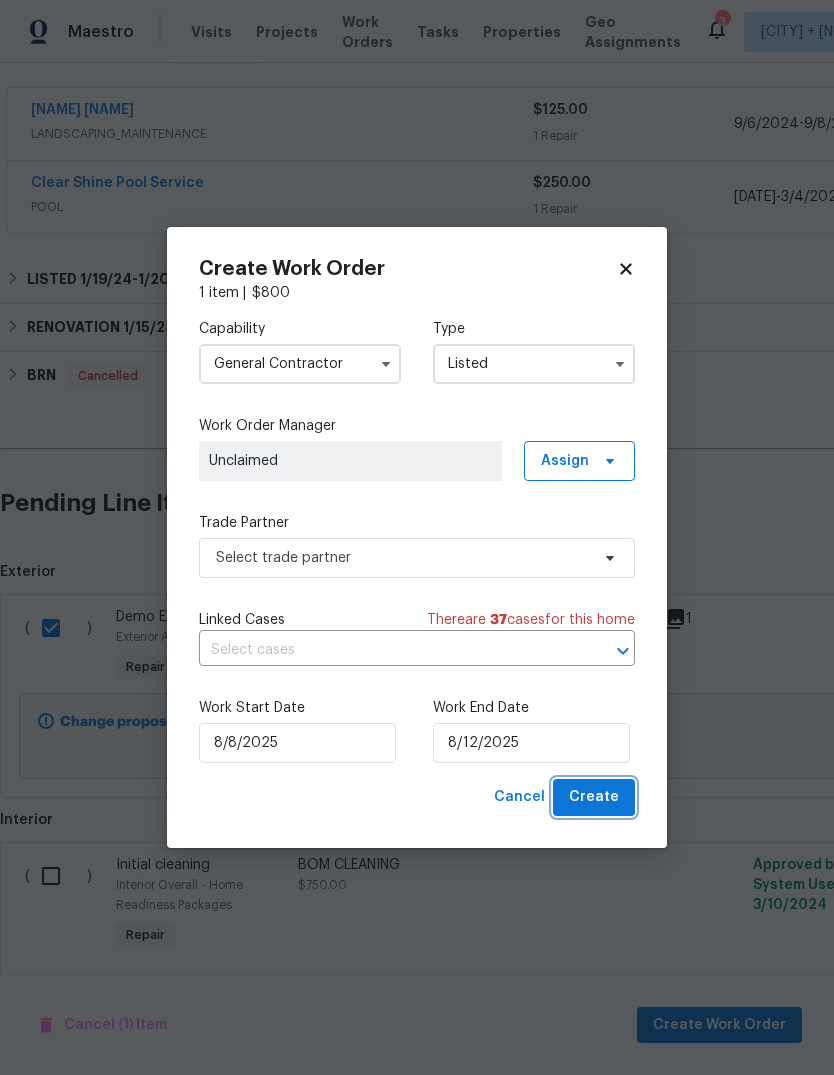 click on "Create" at bounding box center [594, 797] 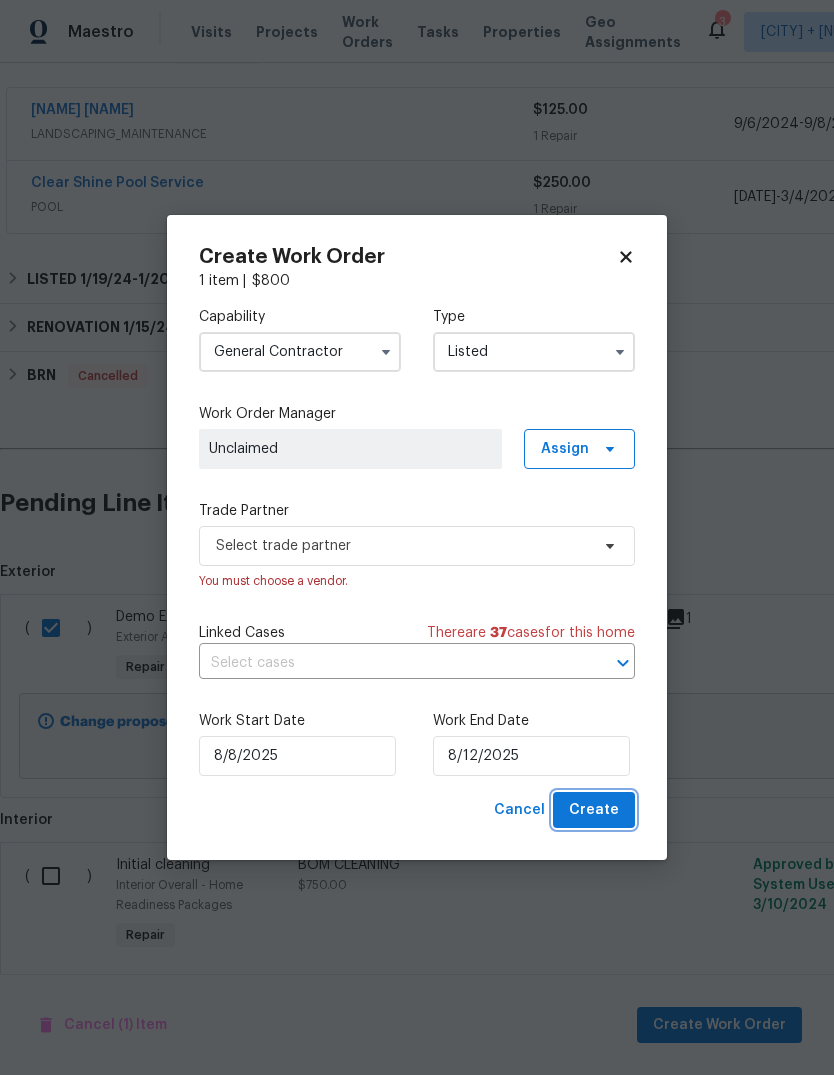 click on "Create" at bounding box center (594, 810) 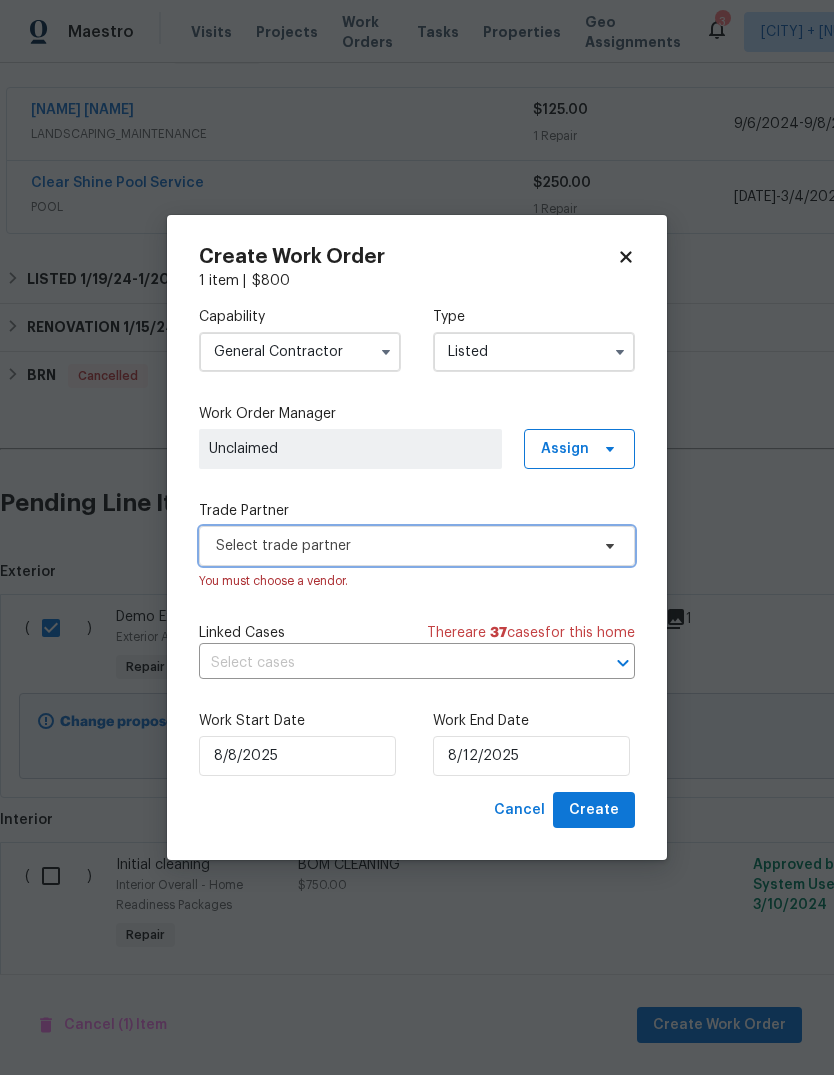 click on "Select trade partner" at bounding box center [417, 546] 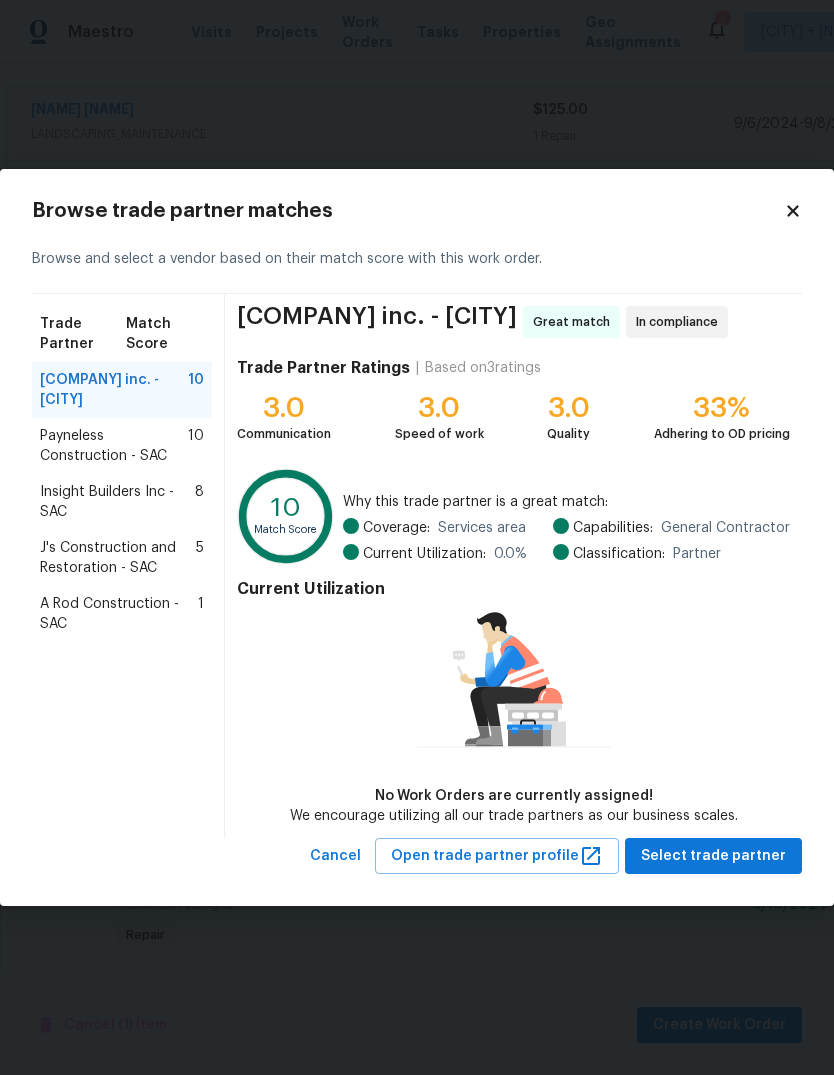 click on "A Rod Construction - SAC" at bounding box center [119, 614] 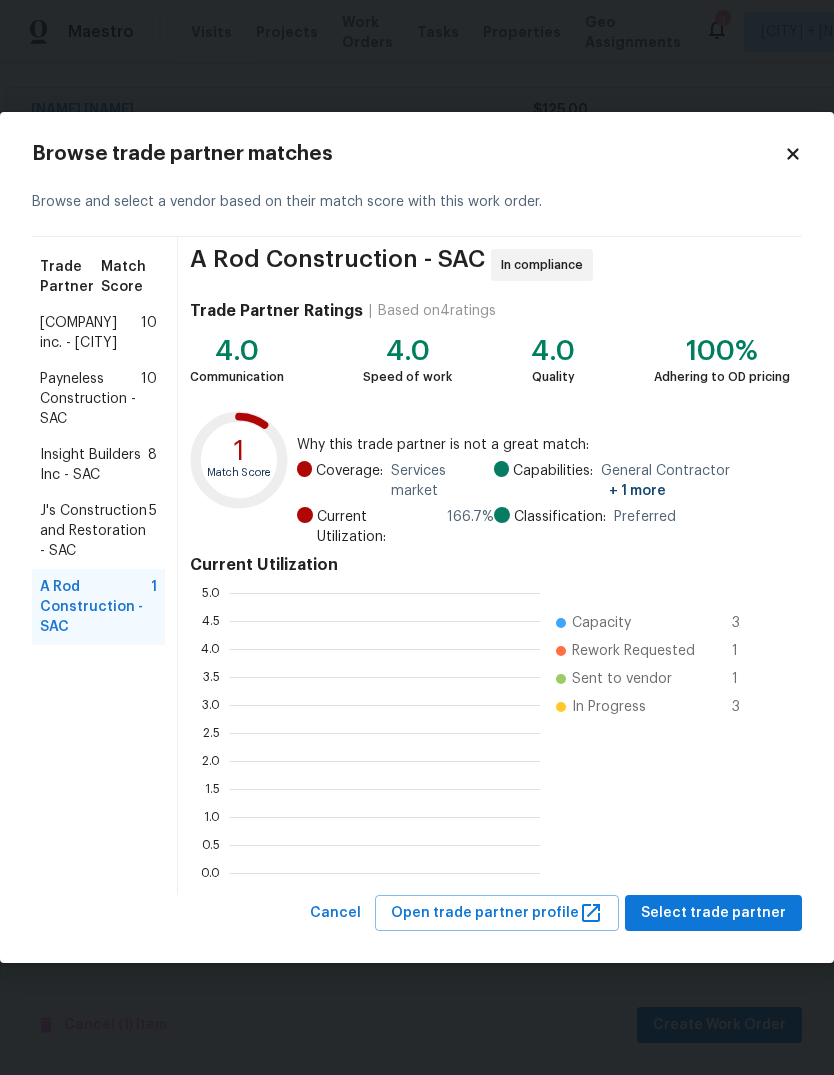 scroll, scrollTop: 2, scrollLeft: 2, axis: both 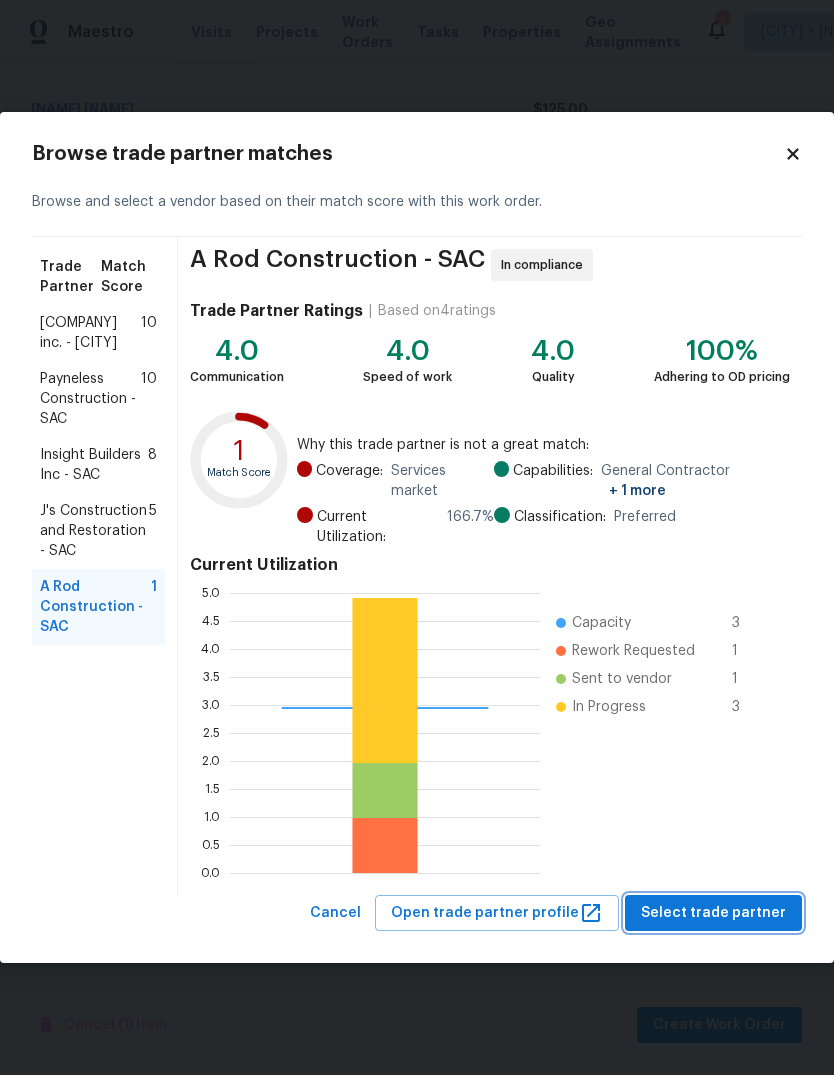 click on "Select trade partner" at bounding box center [713, 913] 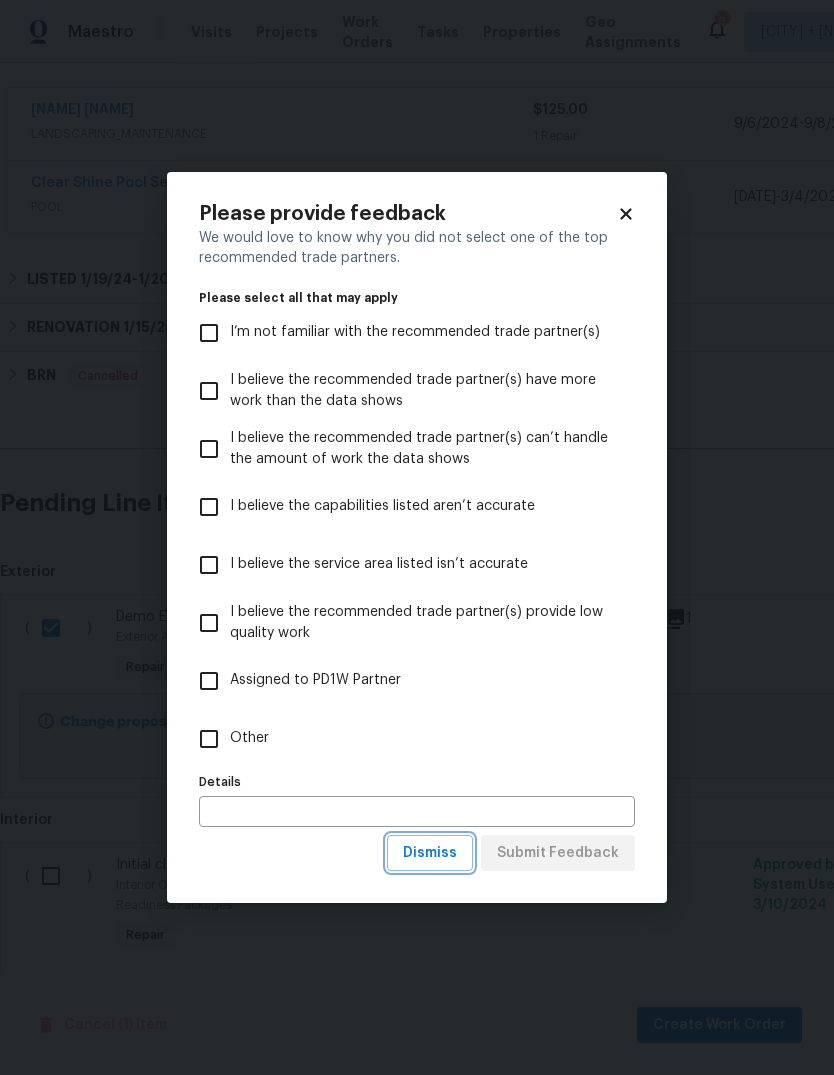 click on "Dismiss" at bounding box center [430, 853] 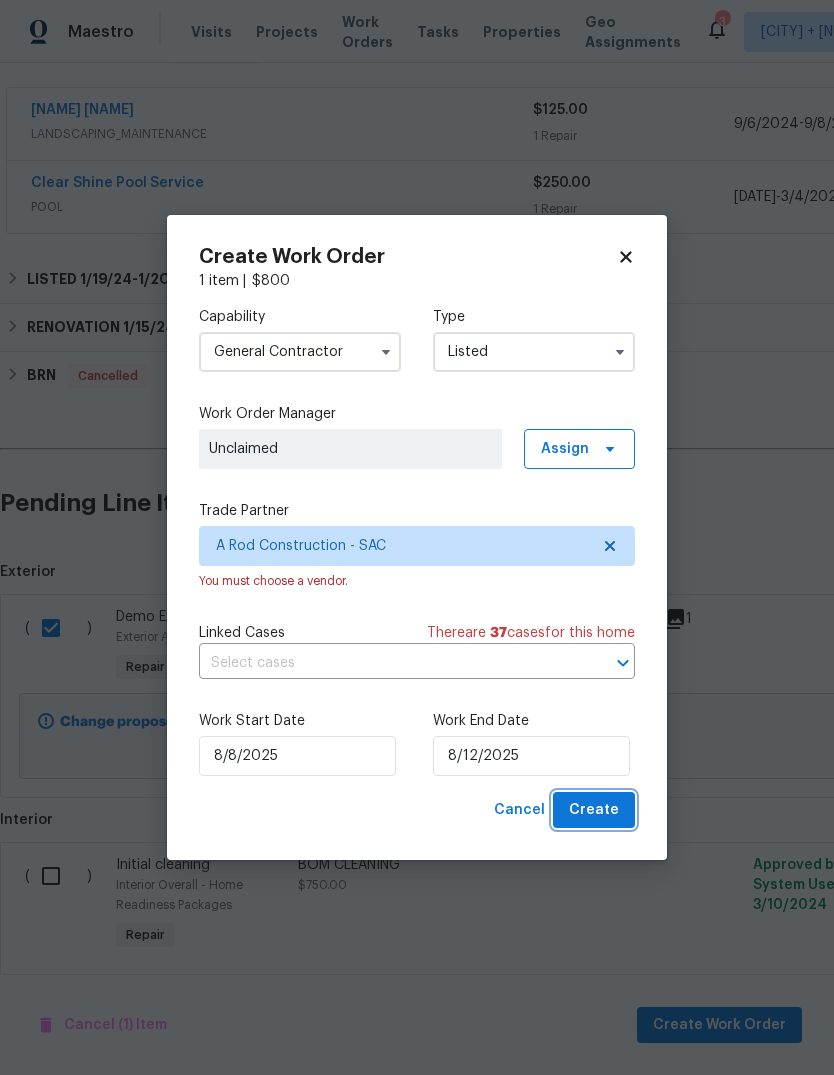 click on "Create" at bounding box center [594, 810] 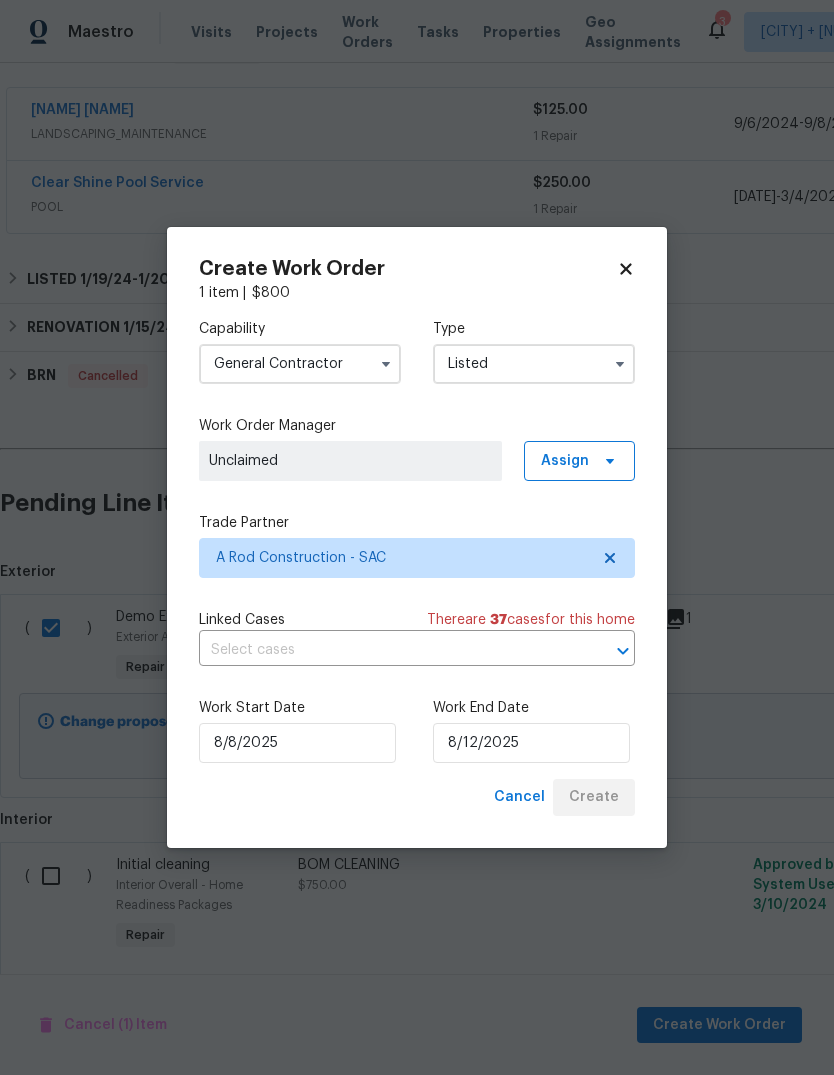 checkbox on "false" 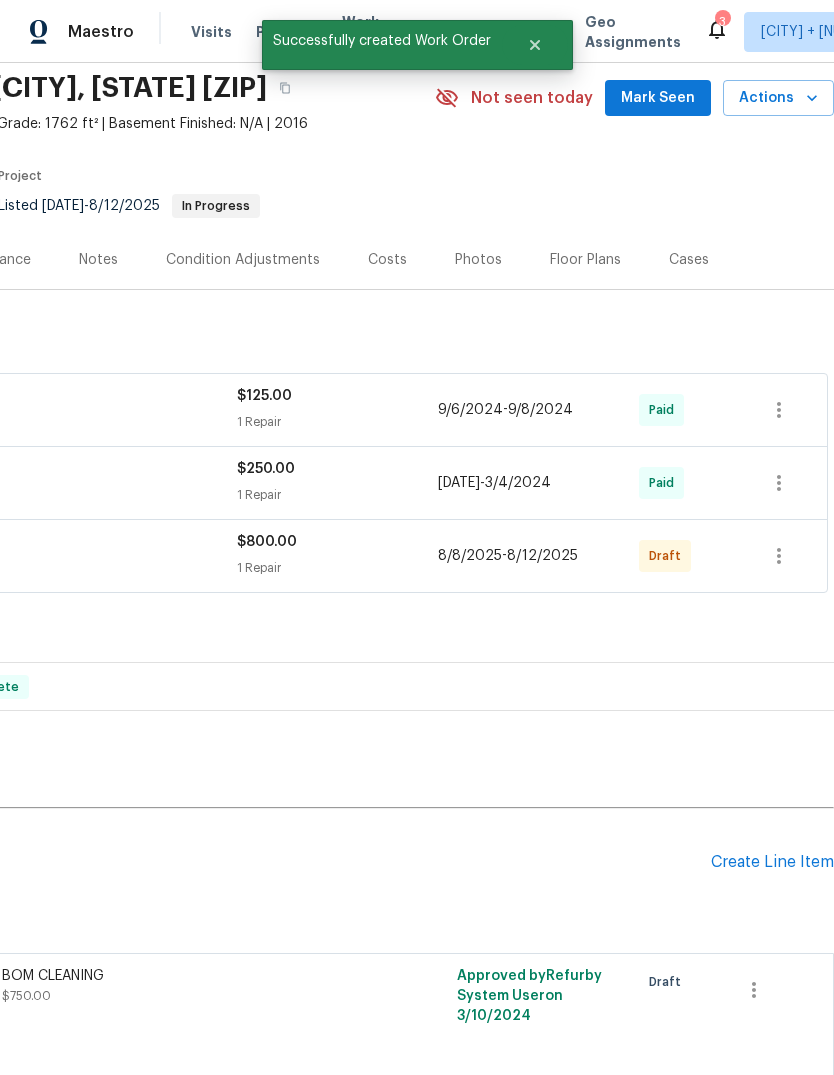 scroll, scrollTop: 73, scrollLeft: 296, axis: both 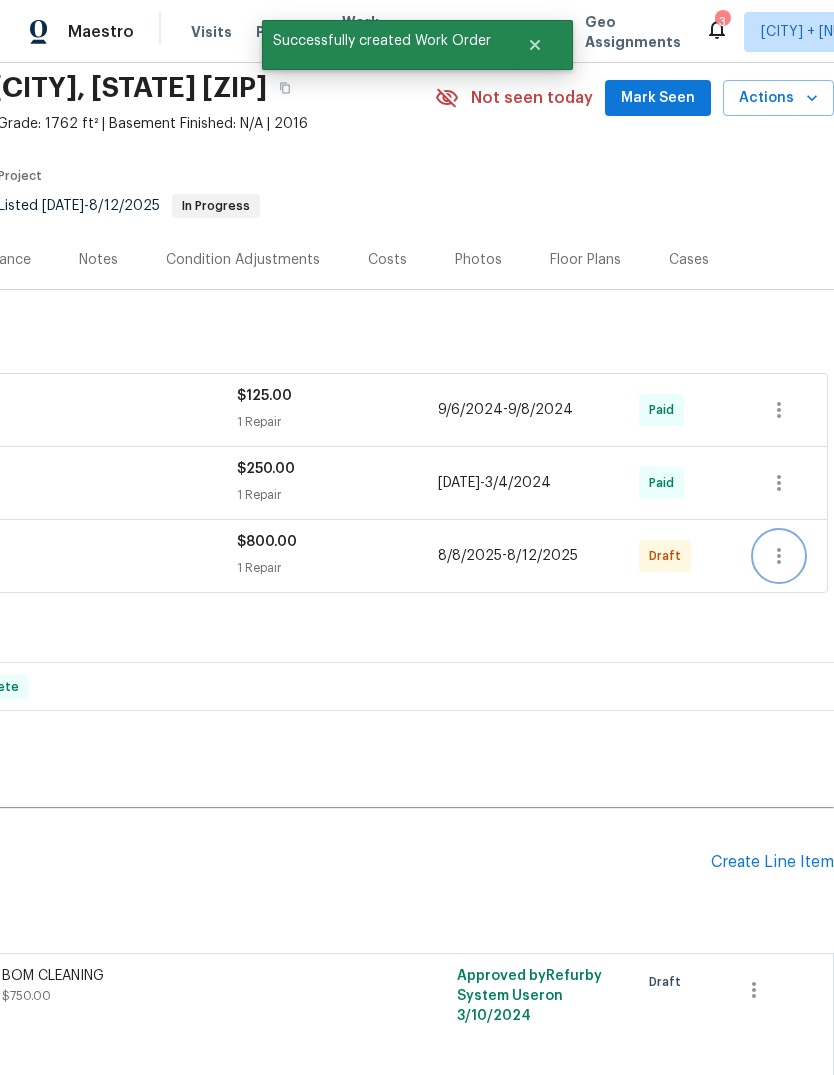 click 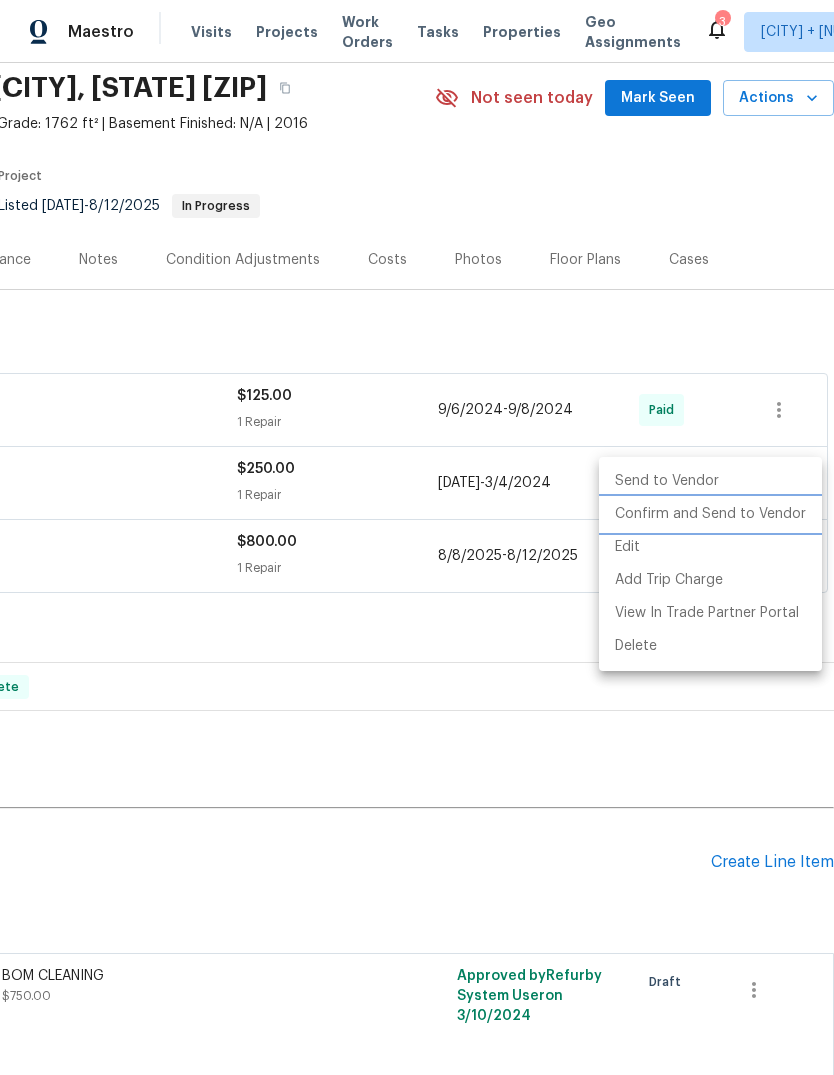 click on "Confirm and Send to Vendor" at bounding box center (710, 514) 